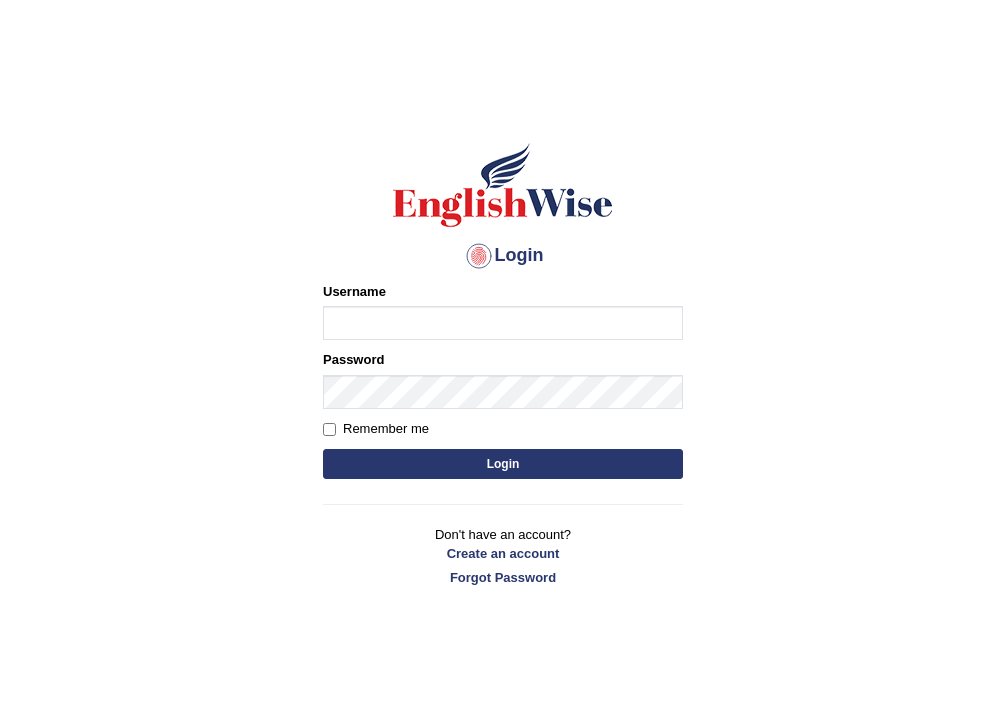scroll, scrollTop: 0, scrollLeft: 0, axis: both 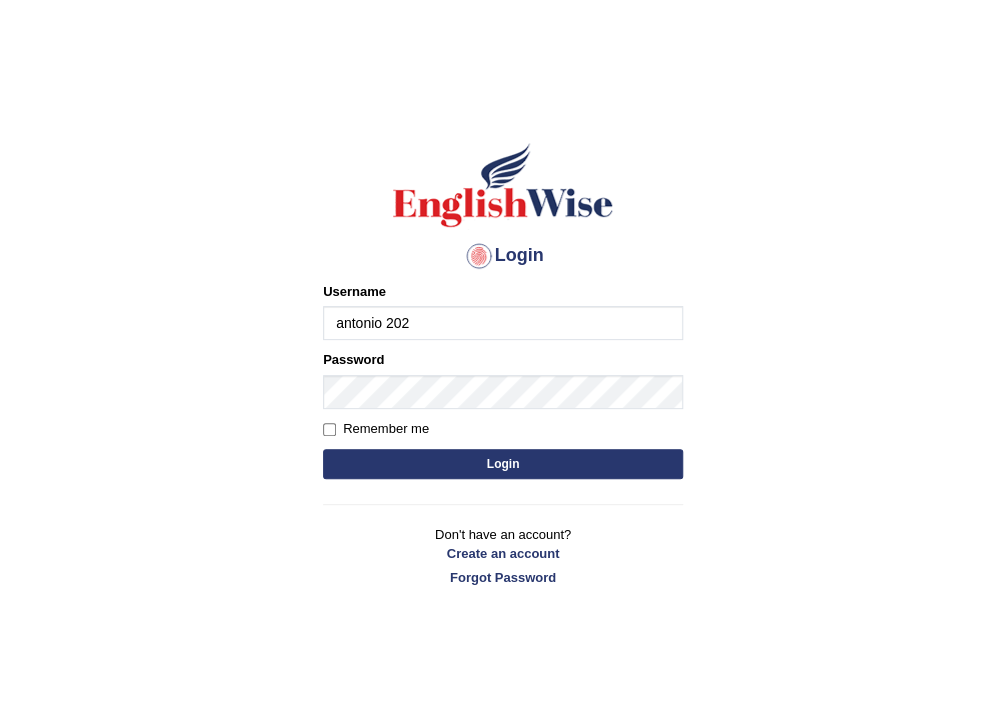 type on "antonio 2024" 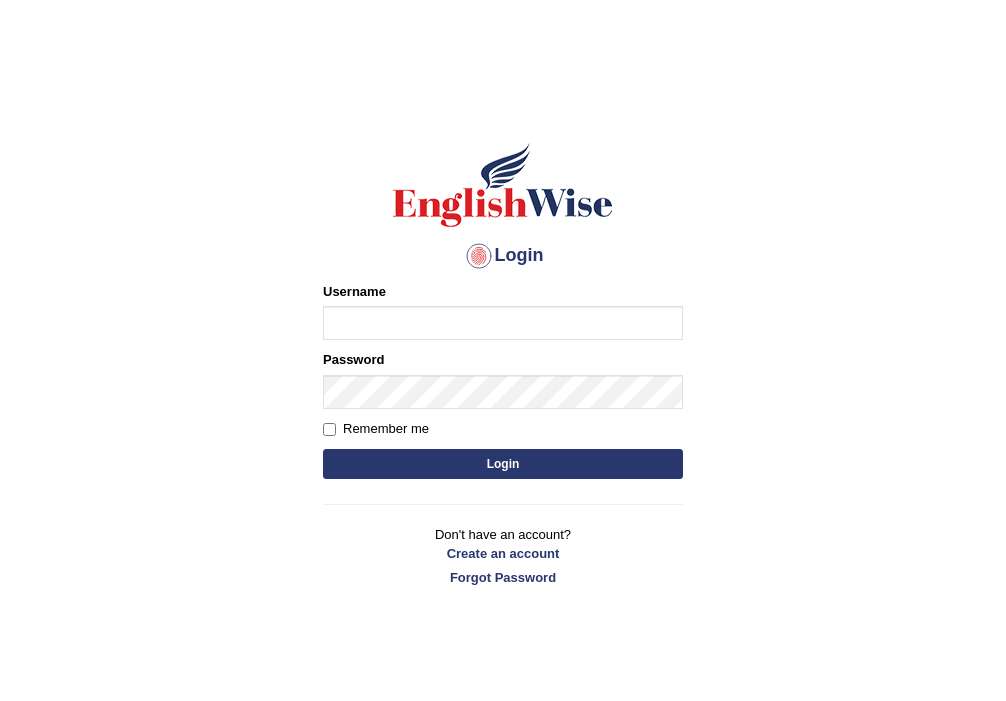 scroll, scrollTop: 0, scrollLeft: 0, axis: both 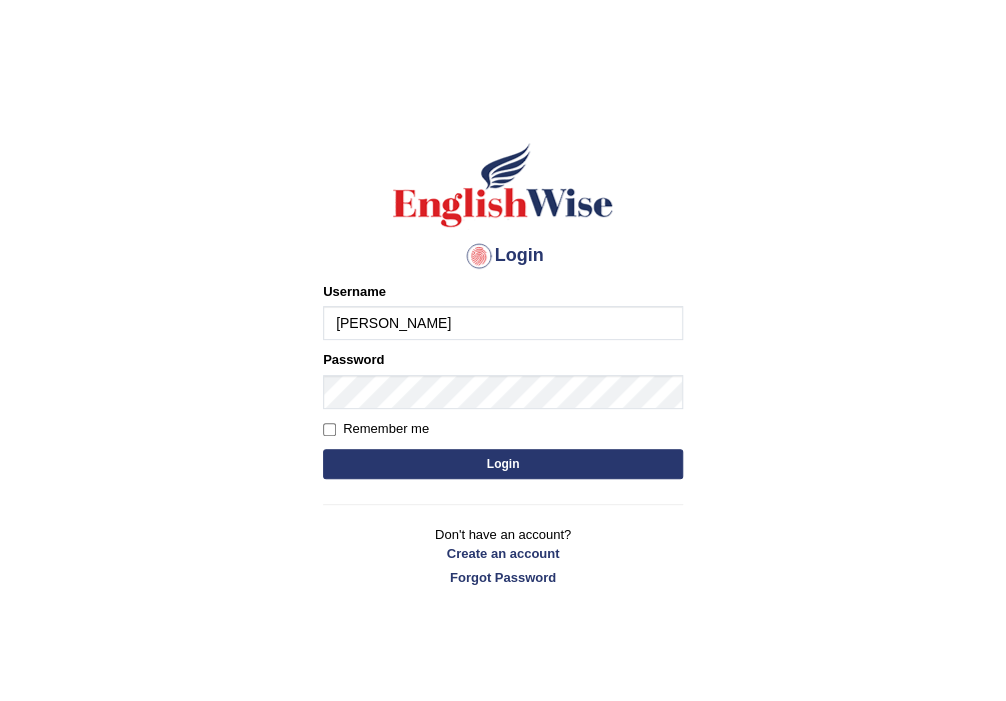 click on "Antonio" at bounding box center [503, 323] 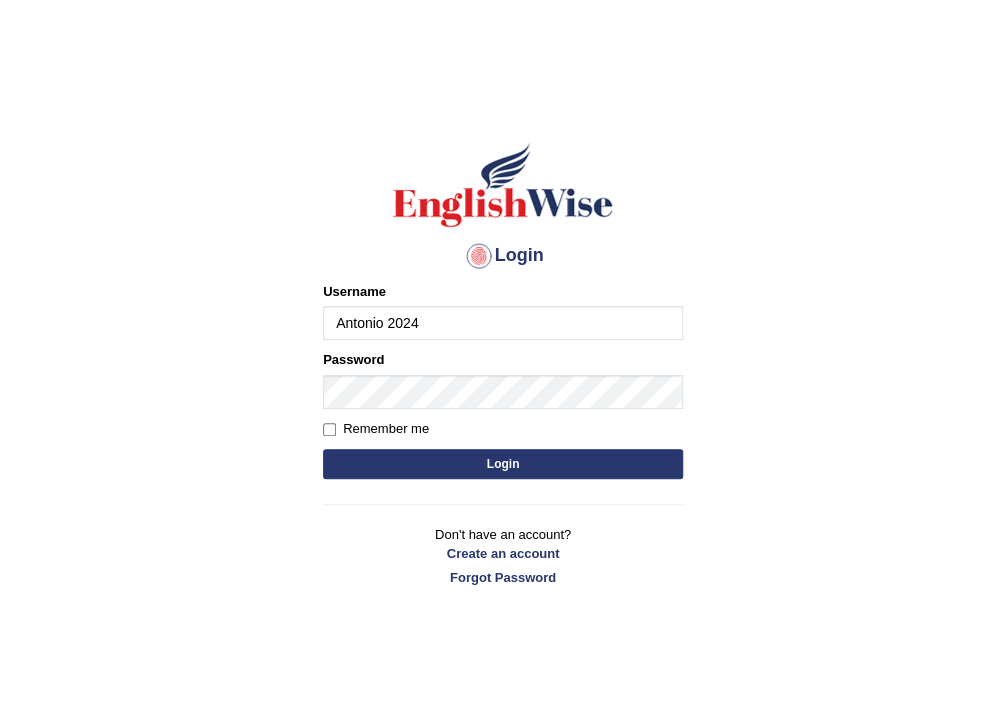 click on "Antonio 2024" at bounding box center (503, 323) 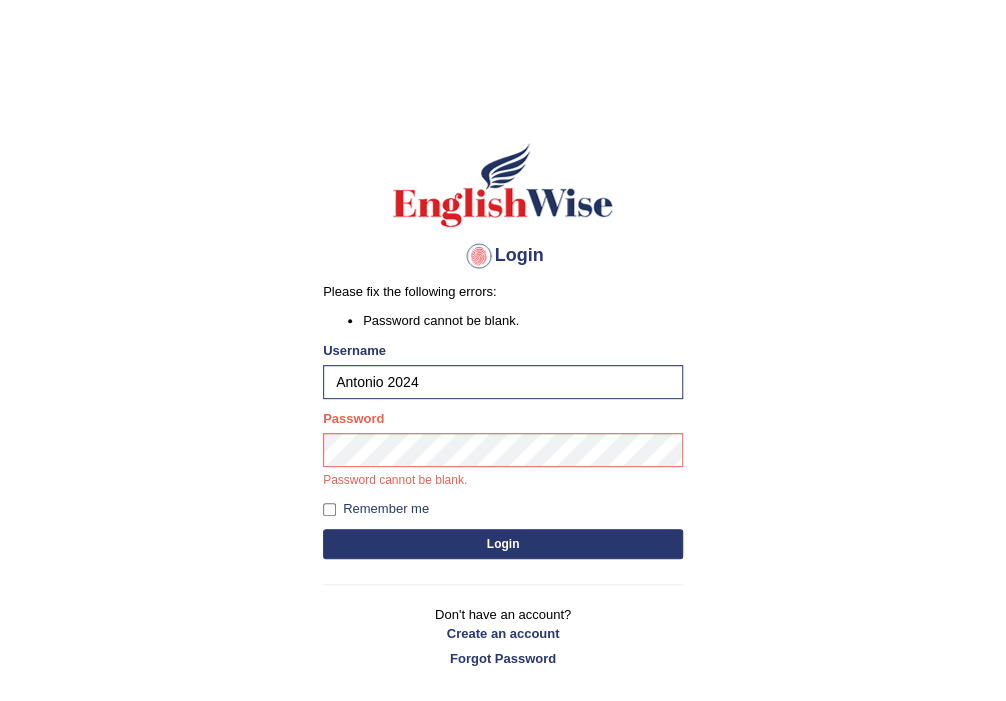 click on "Antonio 2024" at bounding box center (503, 382) 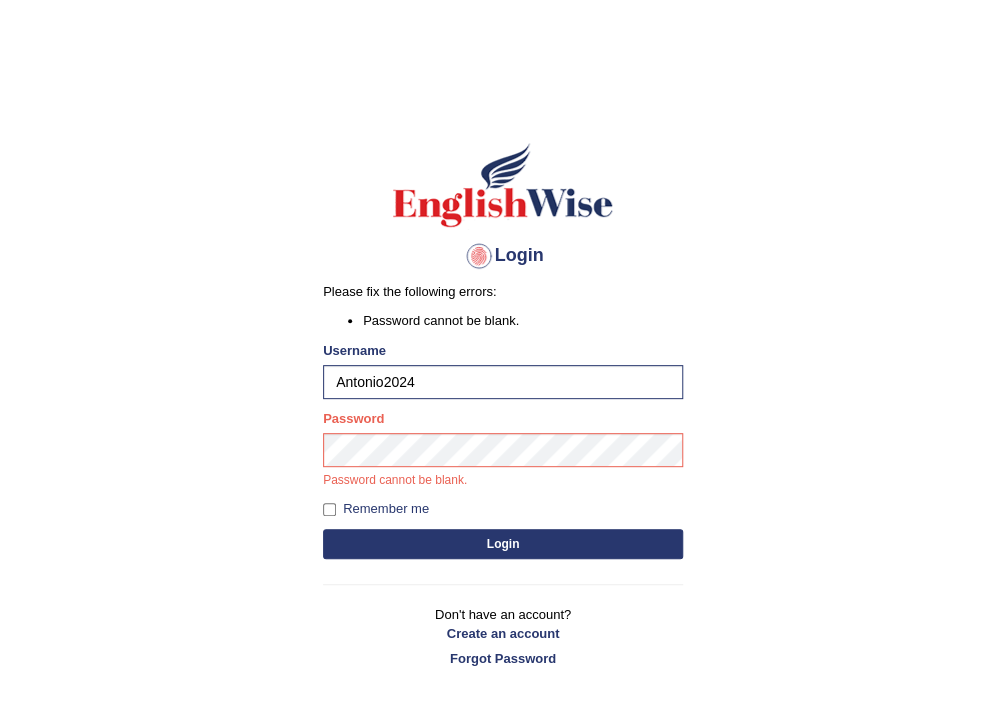 type on "Antonio2024" 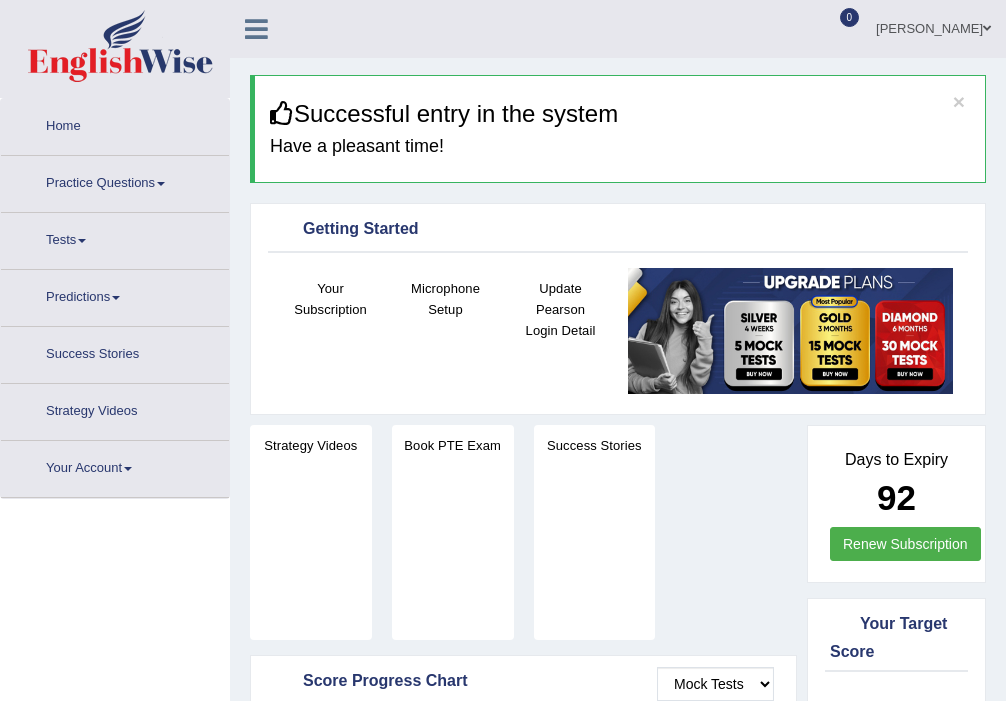 scroll, scrollTop: 0, scrollLeft: 0, axis: both 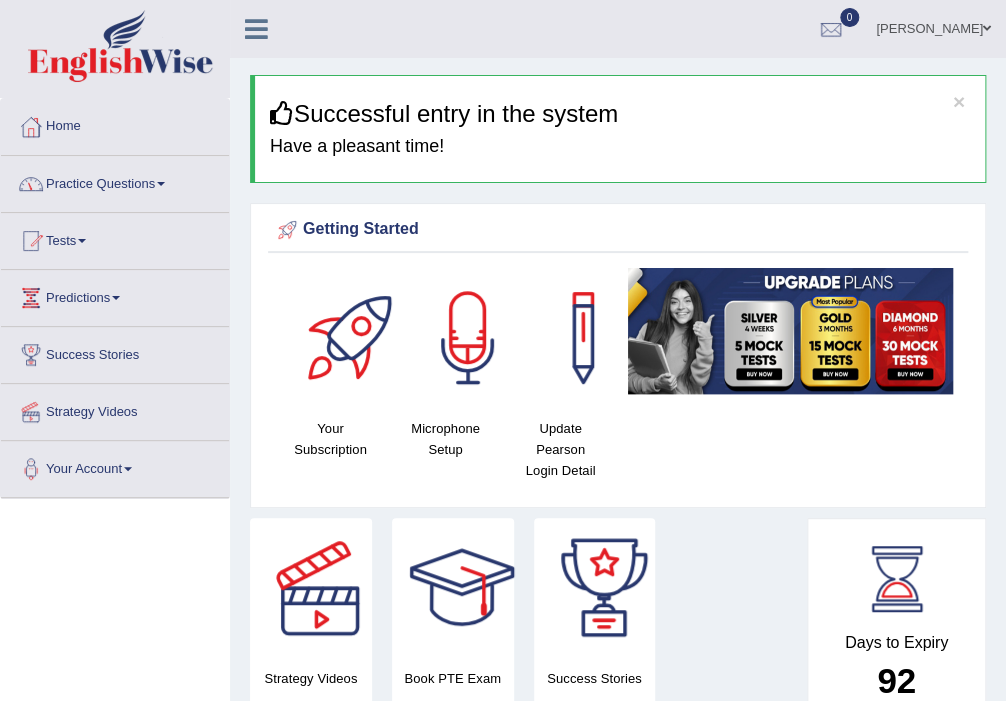 click on "Practice Questions" at bounding box center (115, 181) 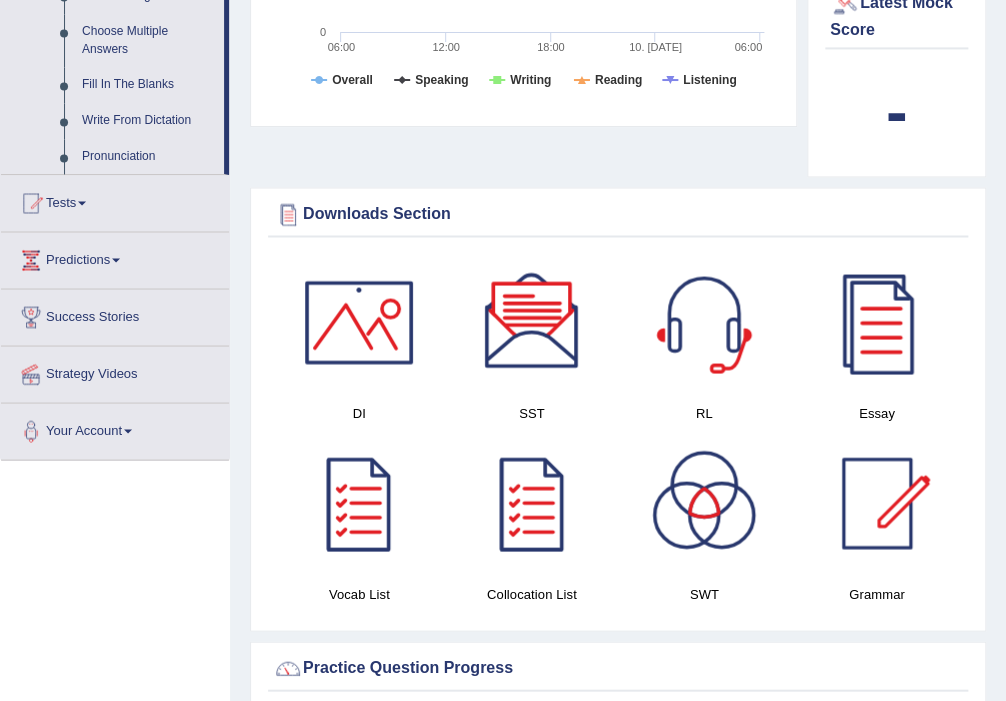 scroll, scrollTop: 1066, scrollLeft: 0, axis: vertical 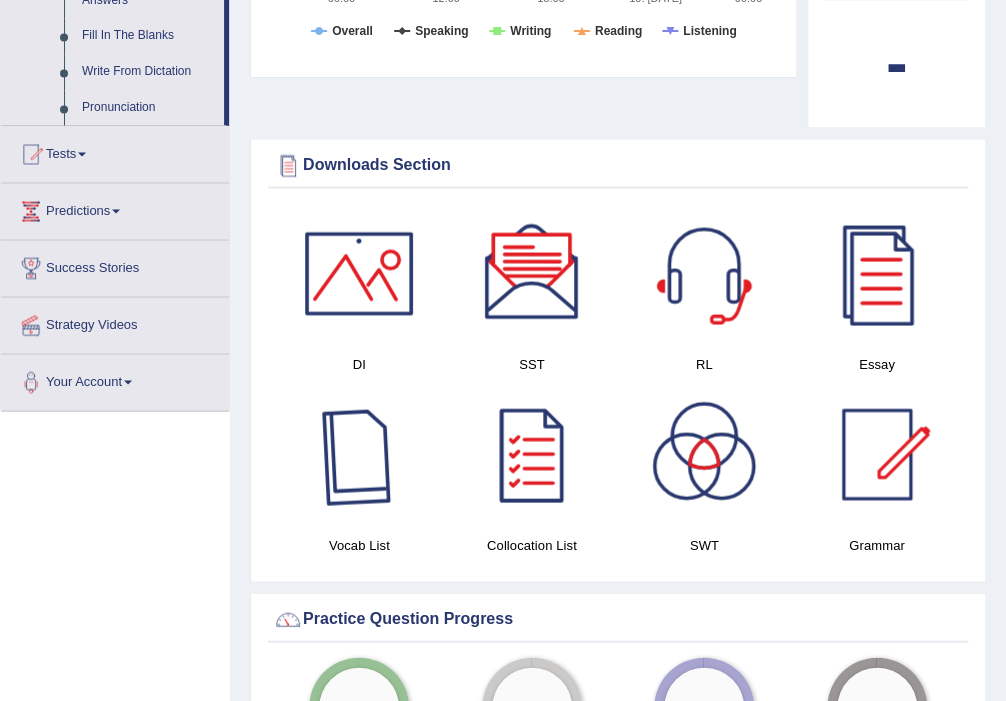 click at bounding box center [359, 454] 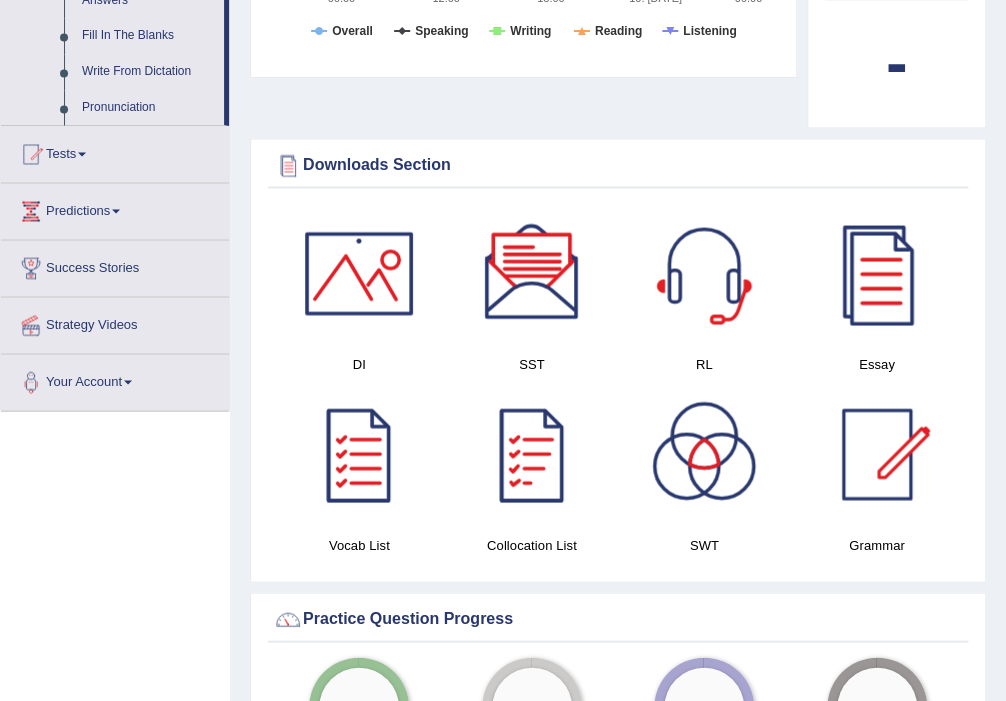click at bounding box center (532, 454) 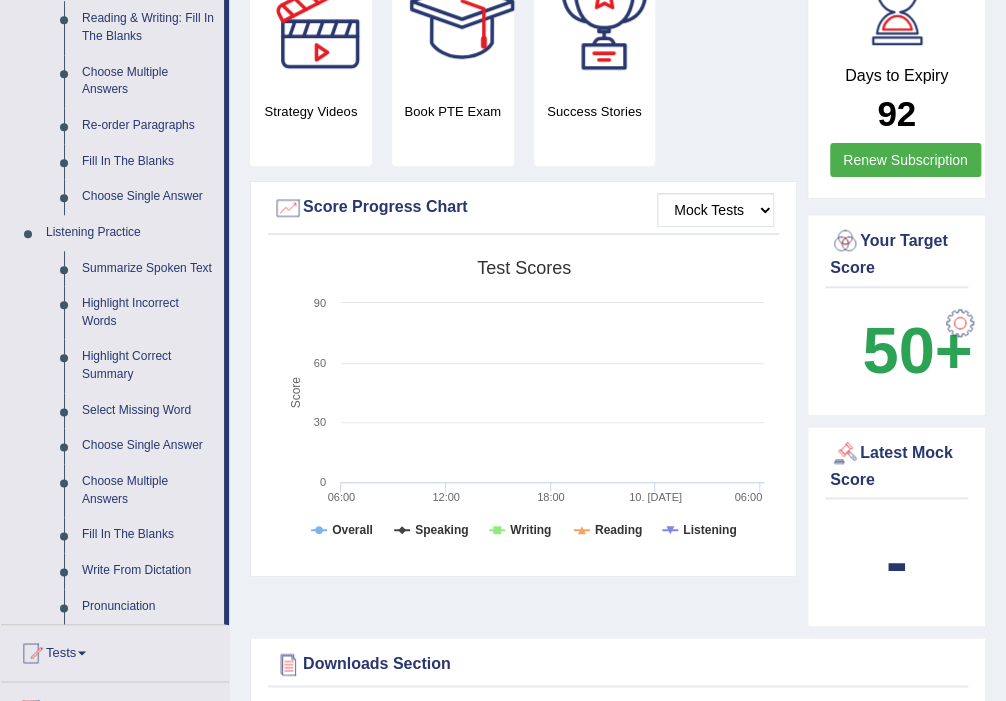 scroll, scrollTop: 618, scrollLeft: 0, axis: vertical 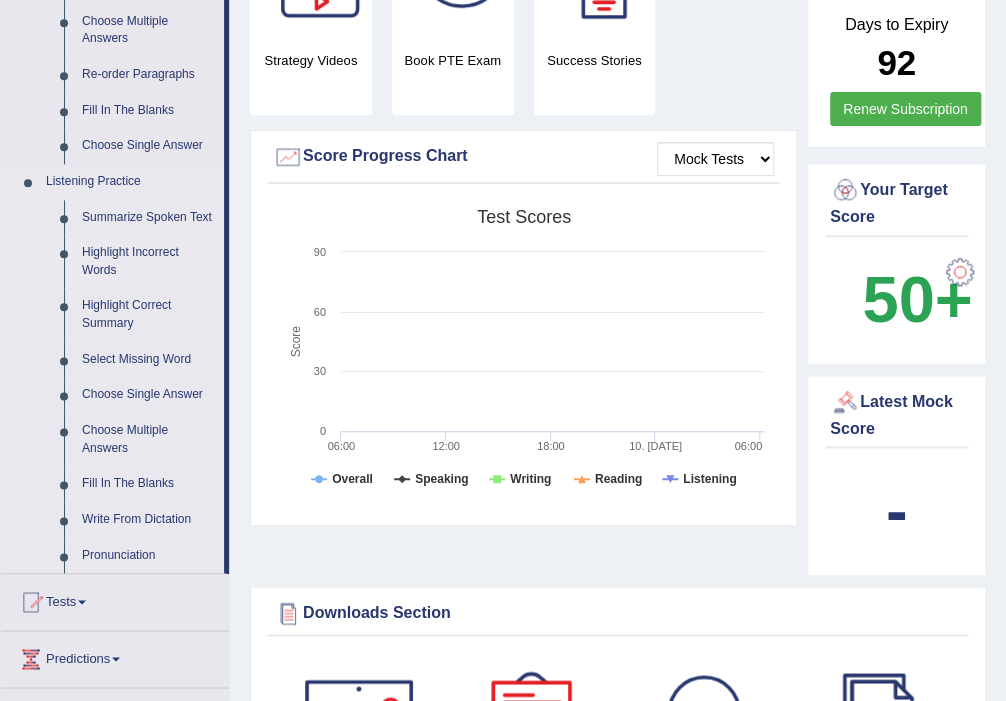 click on "Highlight Incorrect Words" at bounding box center [148, 261] 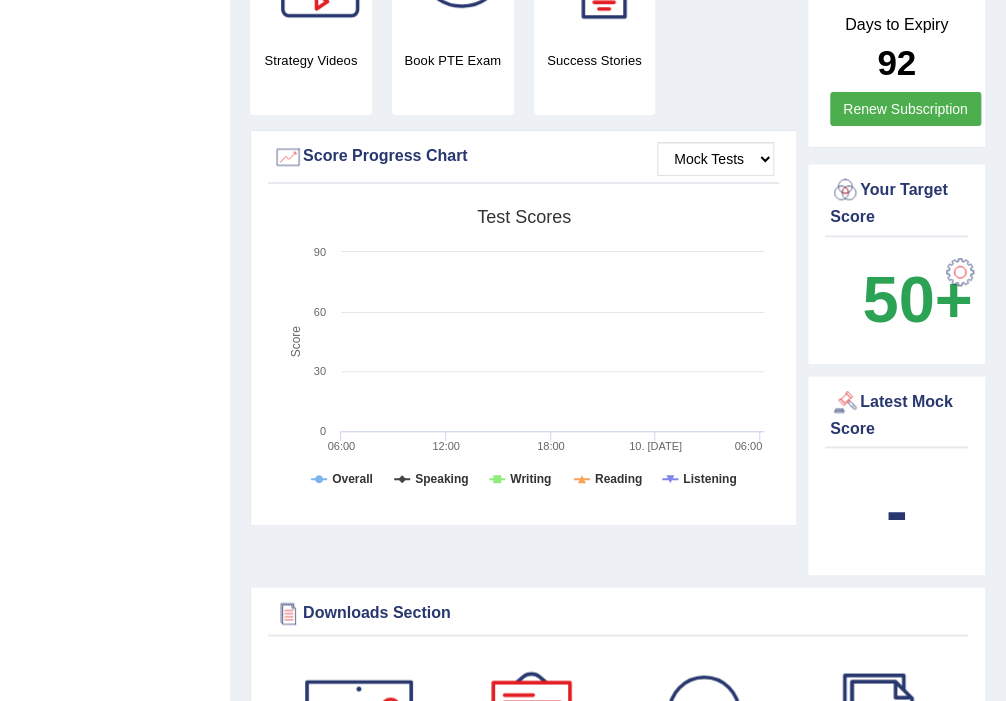 scroll, scrollTop: 364, scrollLeft: 0, axis: vertical 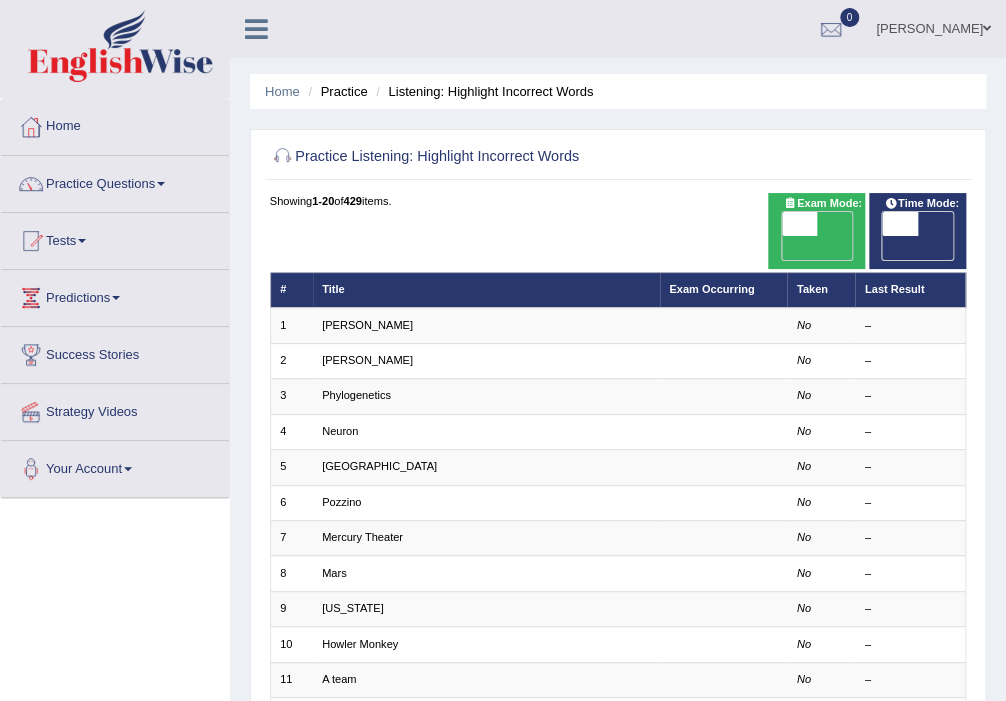 click on "Harold" at bounding box center (367, 325) 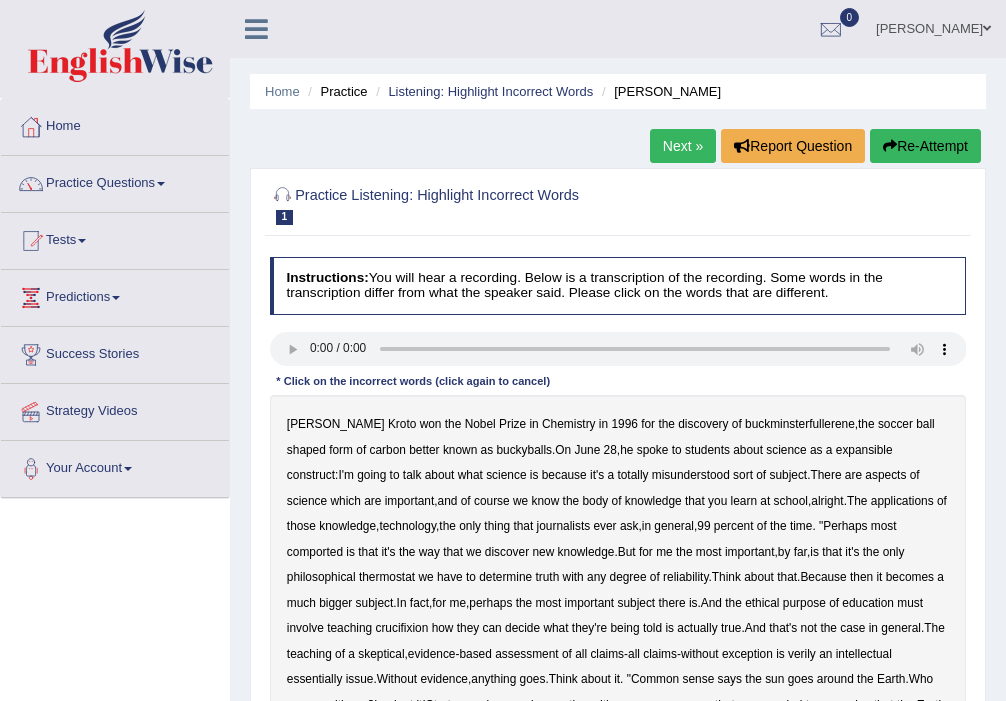 scroll, scrollTop: 0, scrollLeft: 0, axis: both 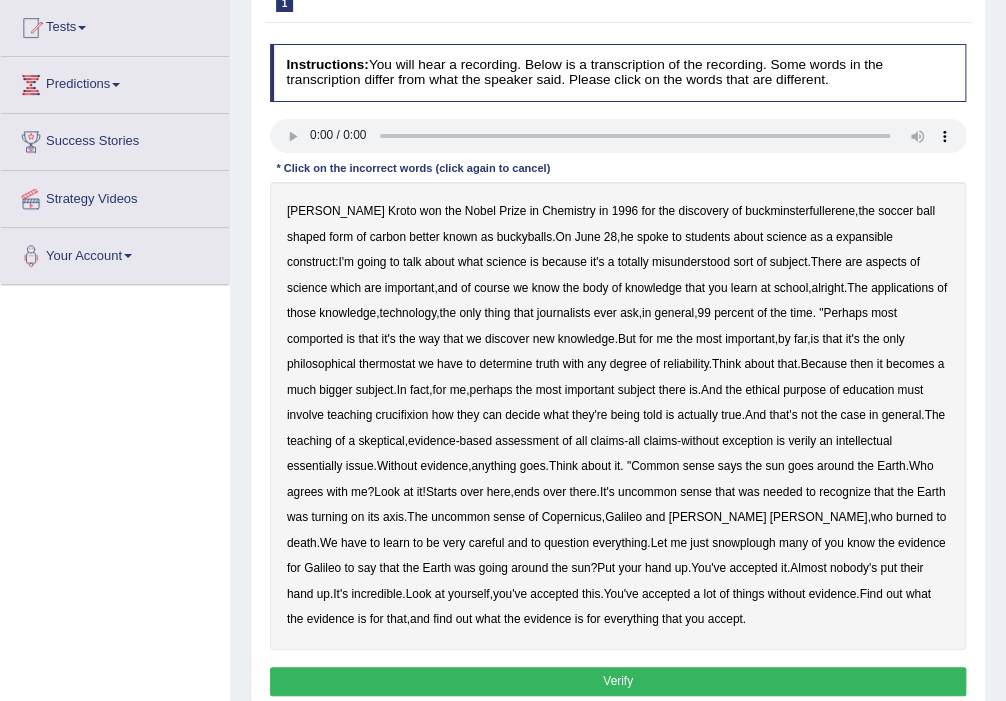 click on "Chemistry" at bounding box center [569, 211] 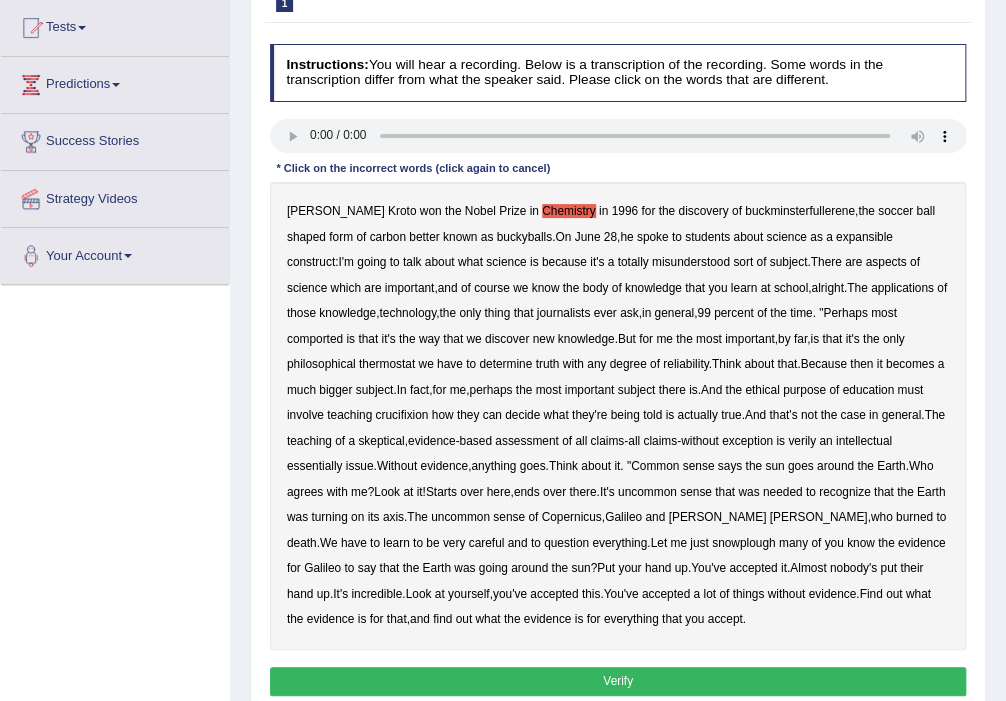 click on "discover" at bounding box center [507, 339] 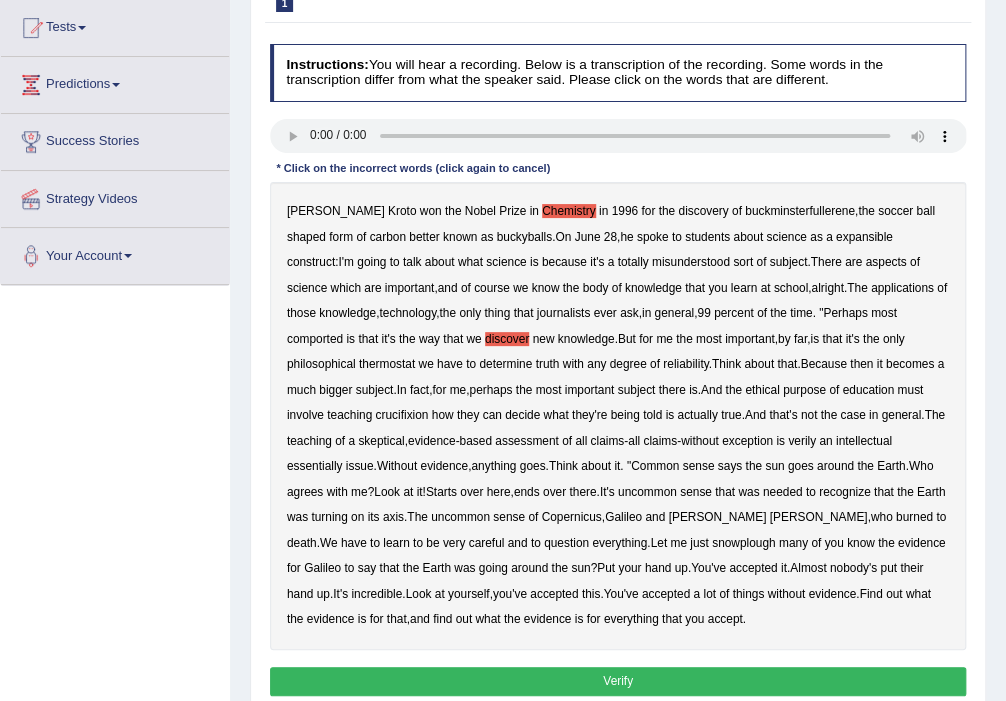 click on "discover" at bounding box center (507, 339) 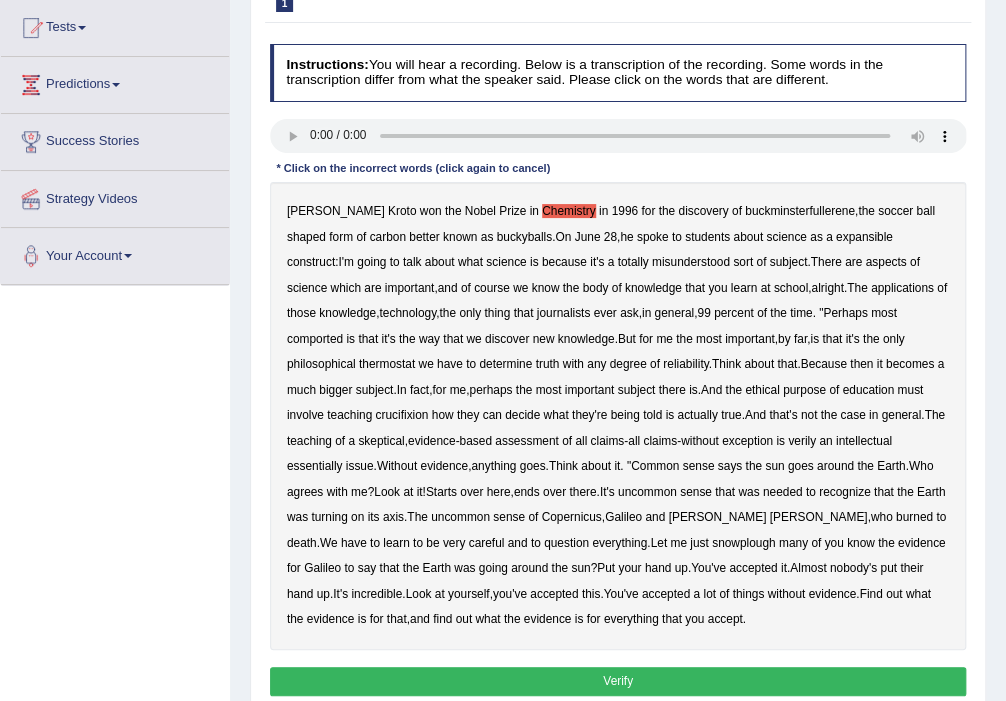 click on "Chemistry" at bounding box center [569, 211] 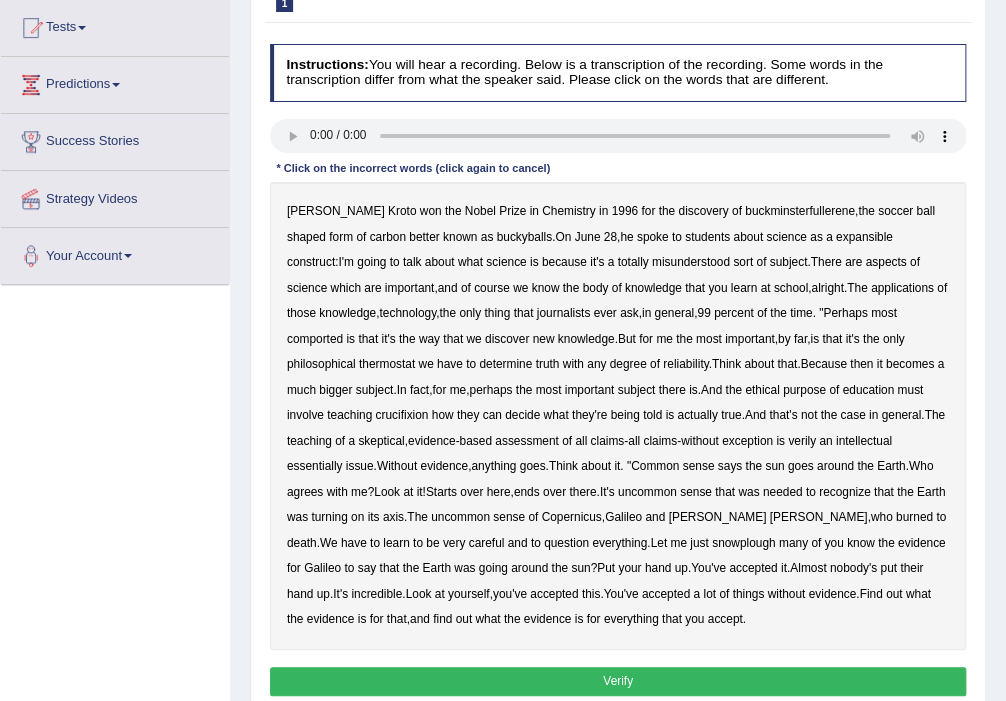click on "expansible" at bounding box center (864, 237) 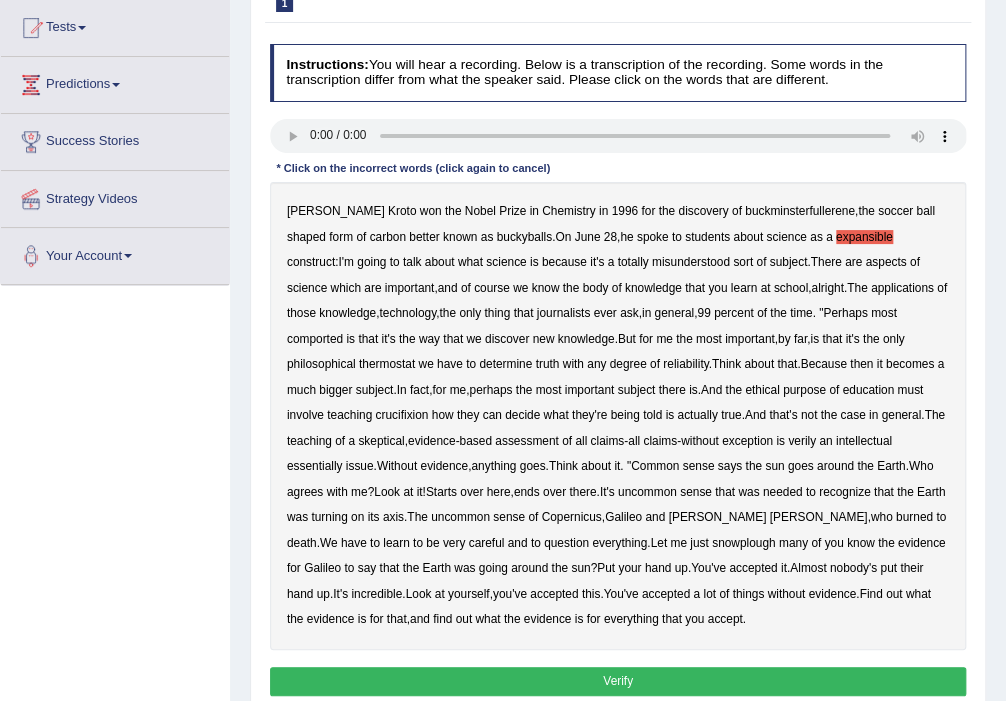 click on "buckminsterfullerene" at bounding box center (800, 211) 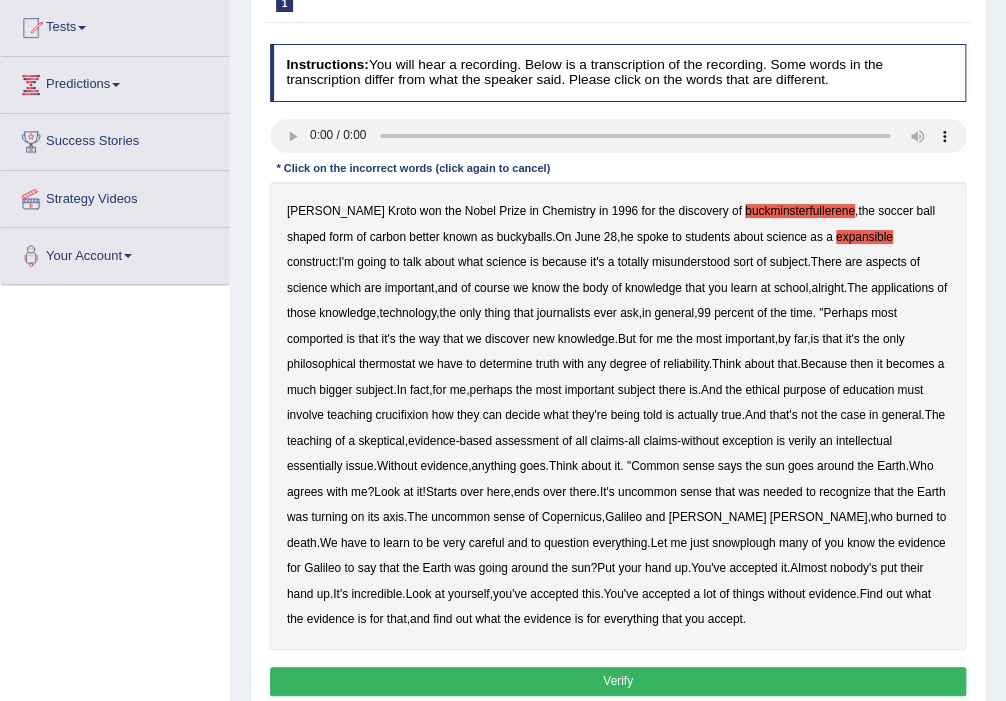 click on "discovery" at bounding box center [703, 211] 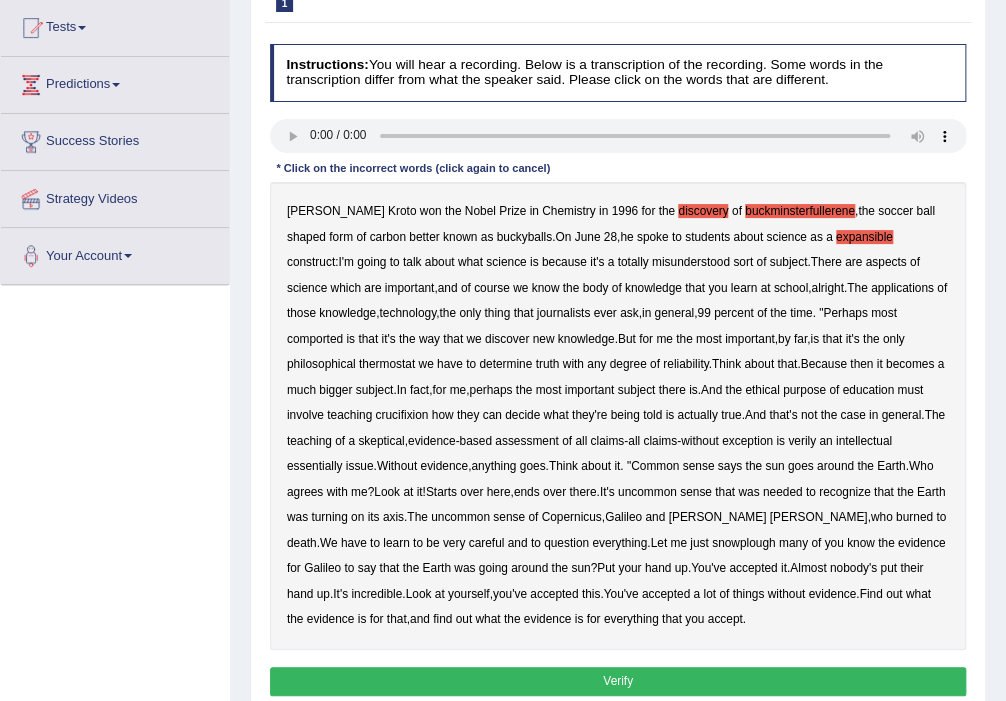 click on "1996" at bounding box center [624, 211] 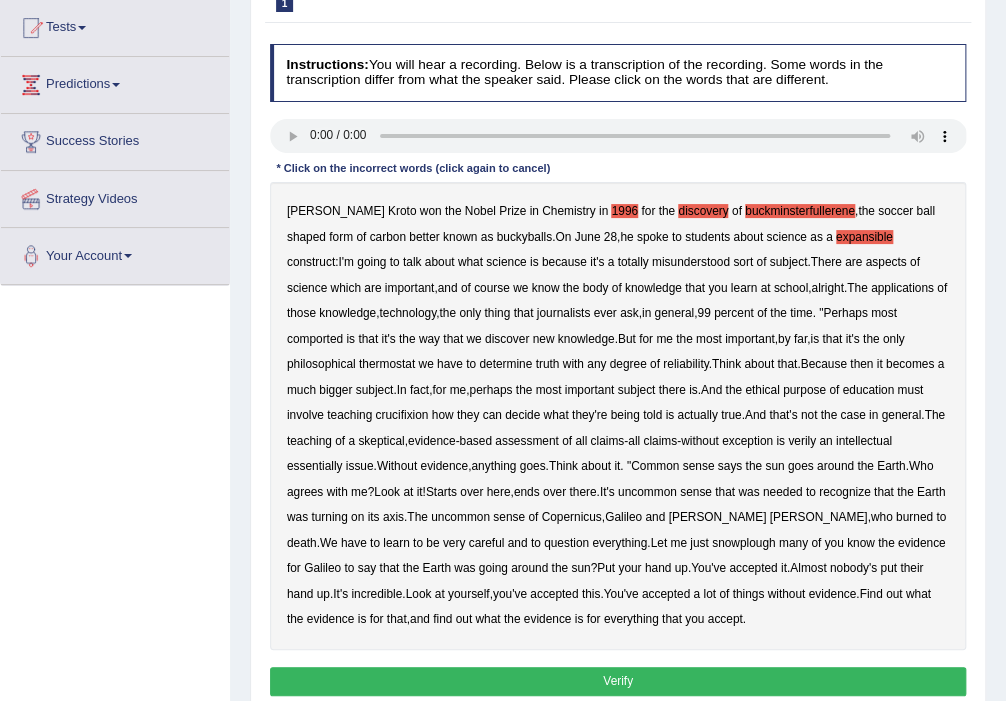 click on "spoke" at bounding box center [653, 237] 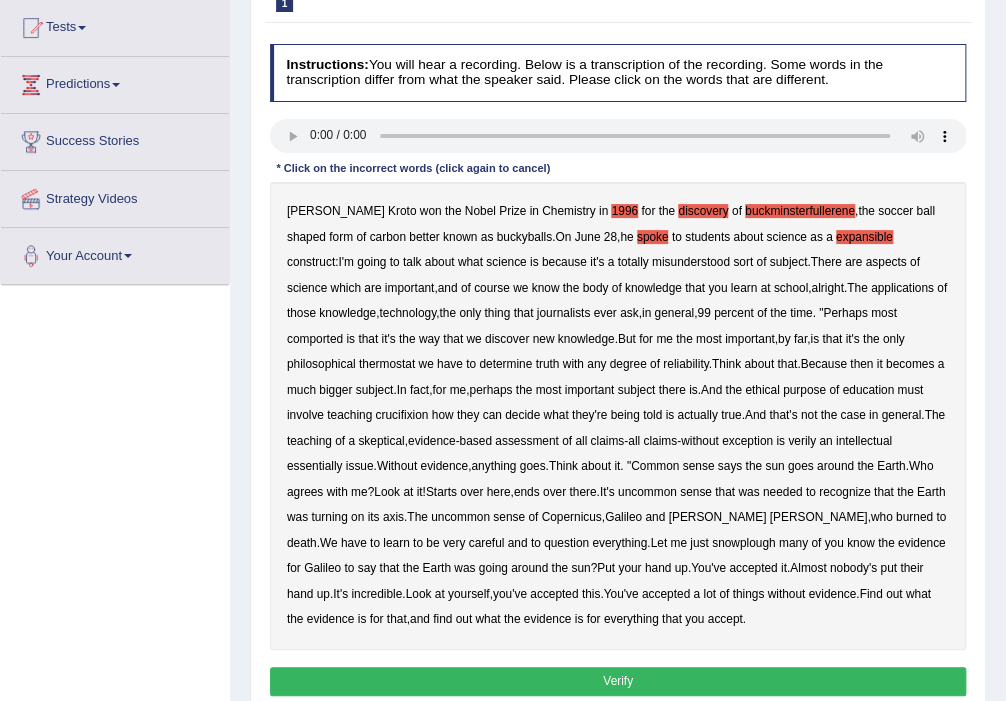click on "spoke" at bounding box center [653, 237] 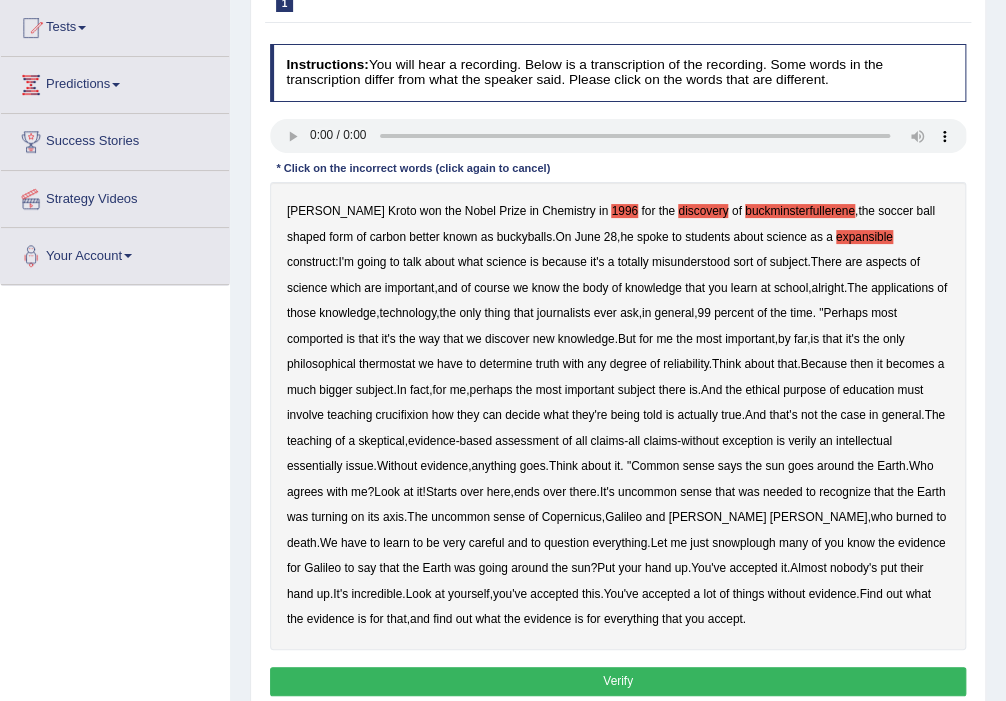 click on "1996" at bounding box center [624, 211] 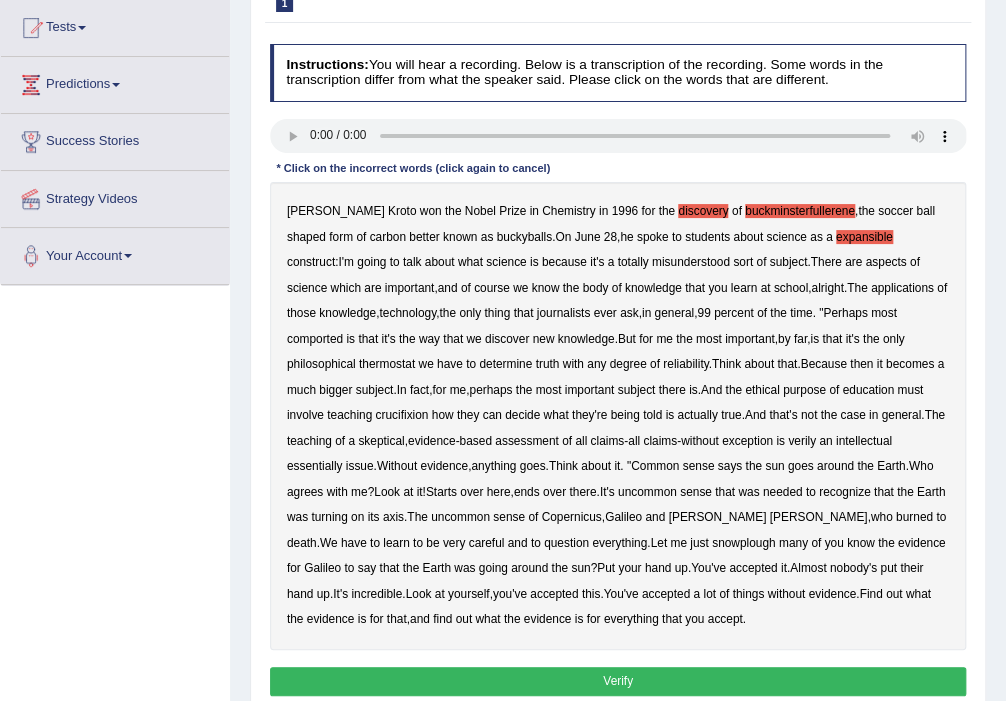 click on "discovery" at bounding box center (703, 211) 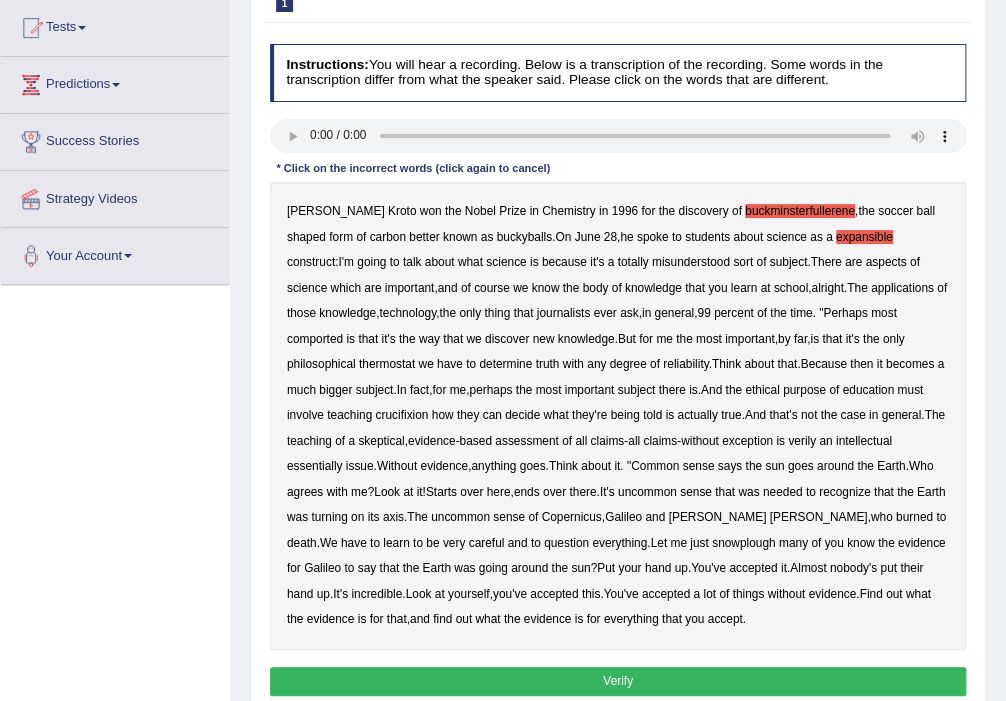 click on "buckminsterfullerene" at bounding box center [800, 211] 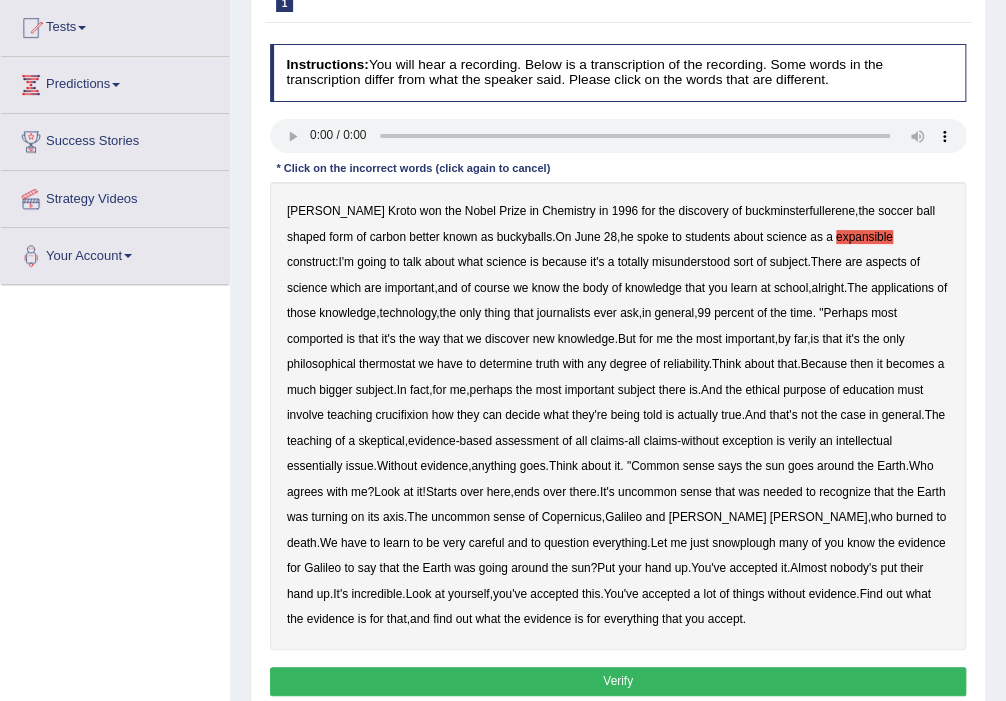 click on "expansible" at bounding box center (864, 237) 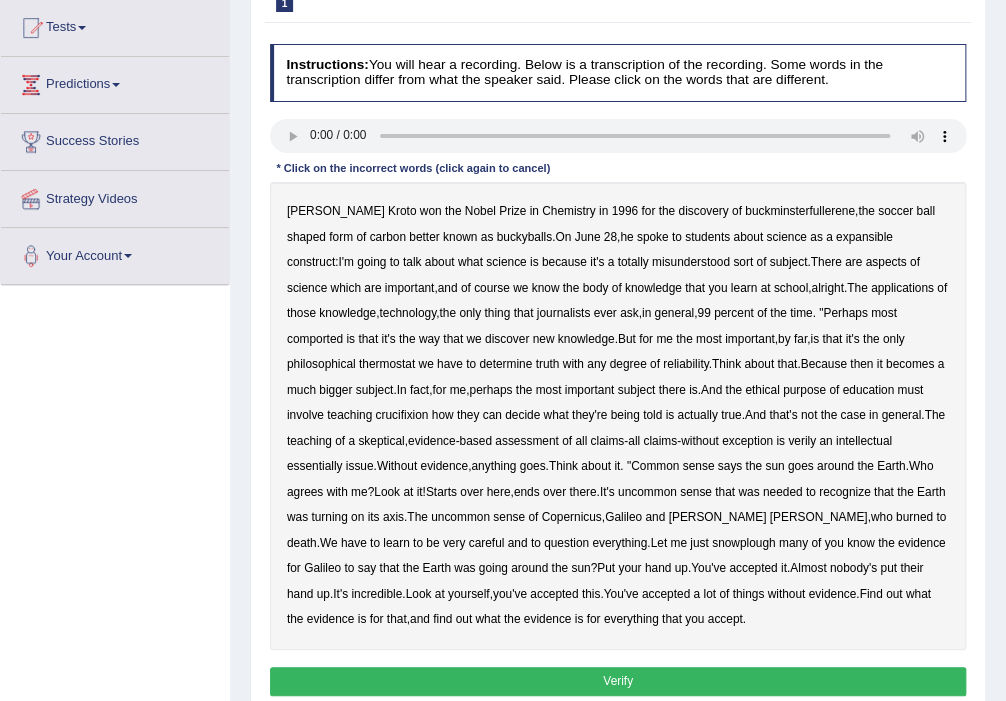 click on "discovery" at bounding box center (703, 211) 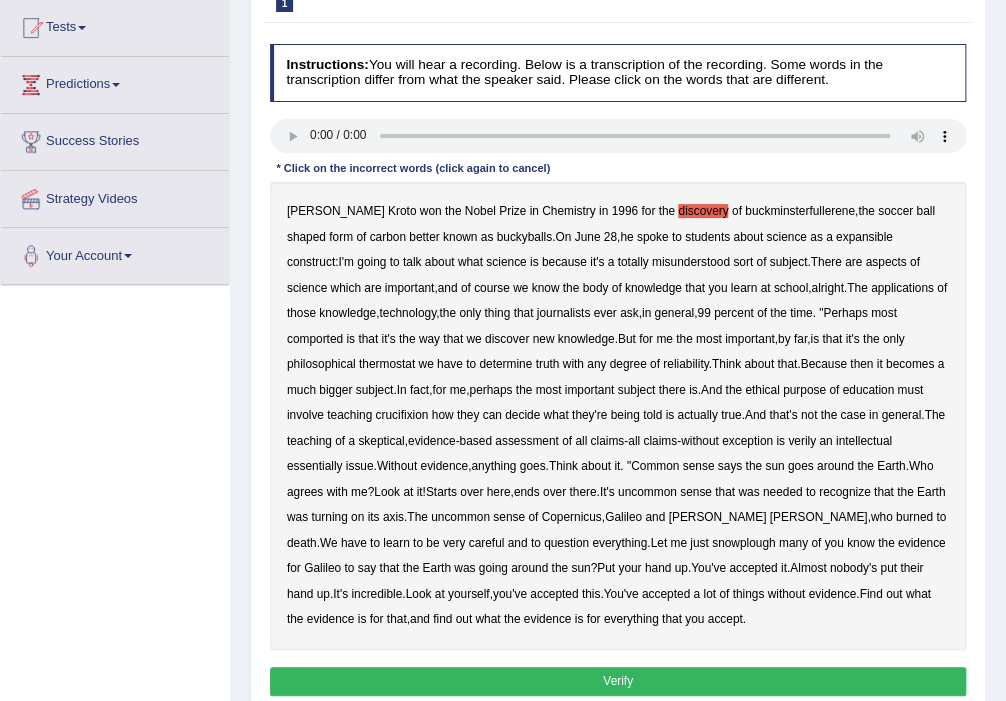 click on "discovery" at bounding box center [703, 211] 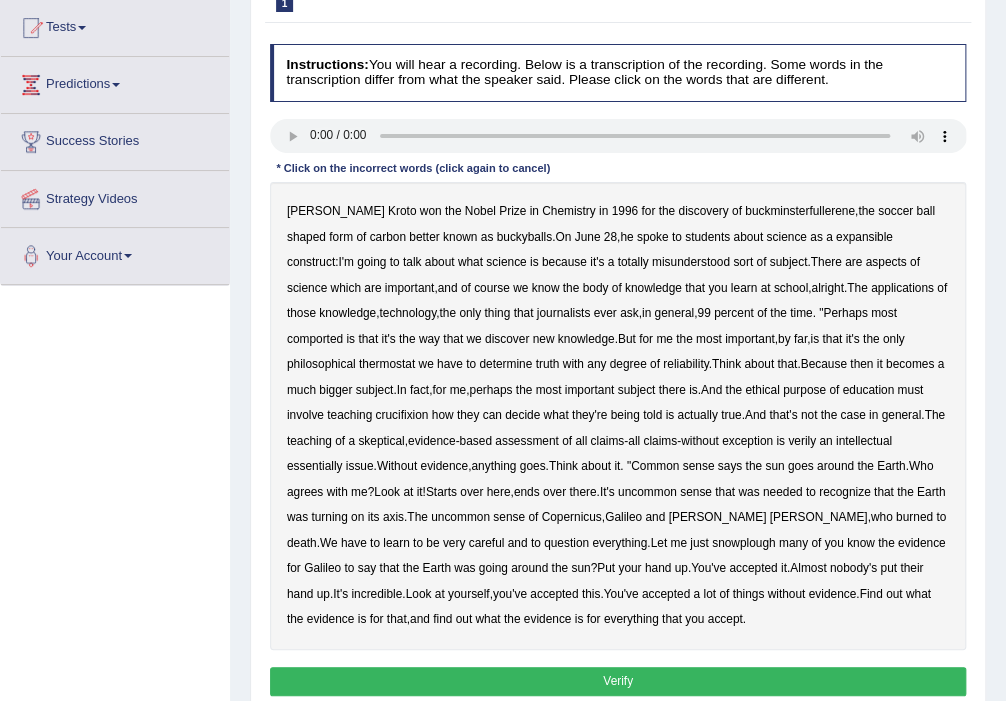 click on "buckminsterfullerene" at bounding box center (800, 211) 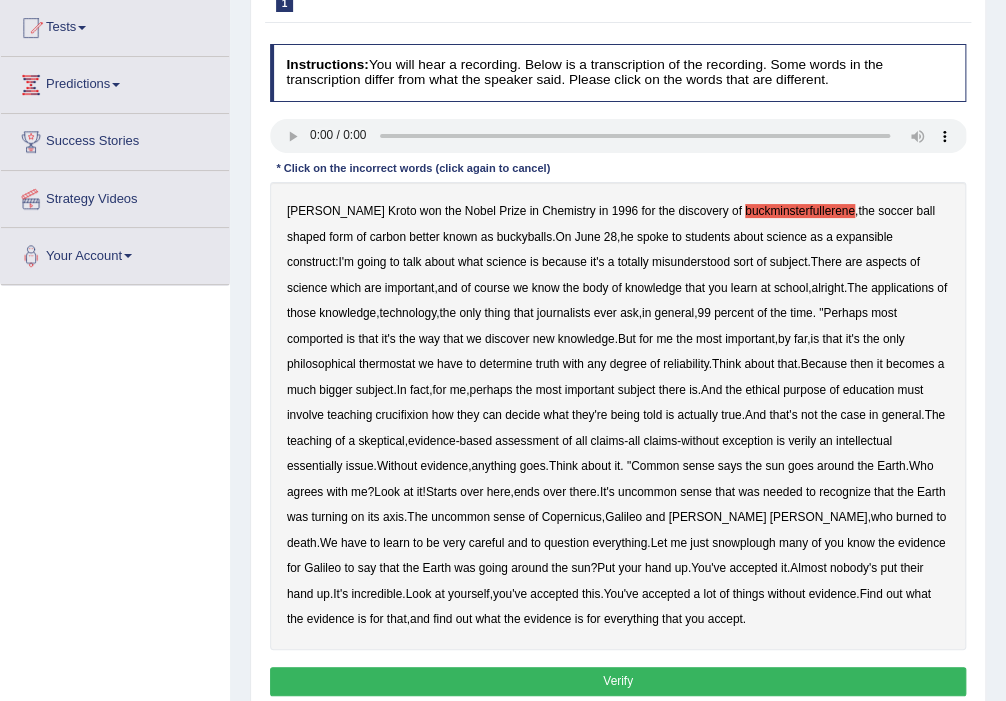 click on "construct" at bounding box center (311, 262) 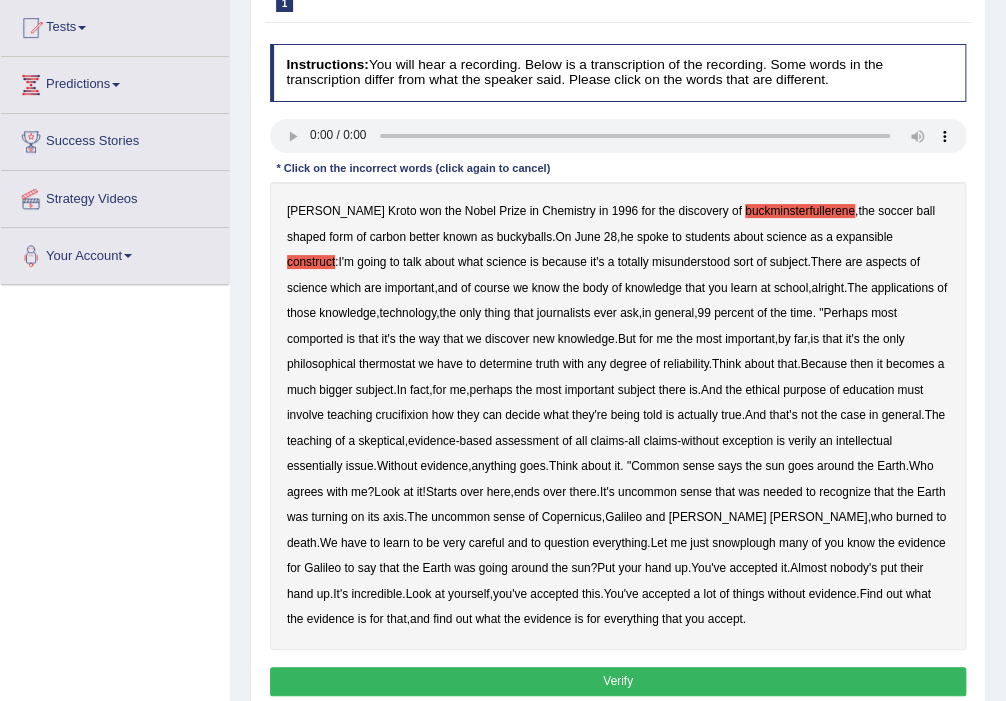 click on "buckminsterfullerene" at bounding box center [800, 211] 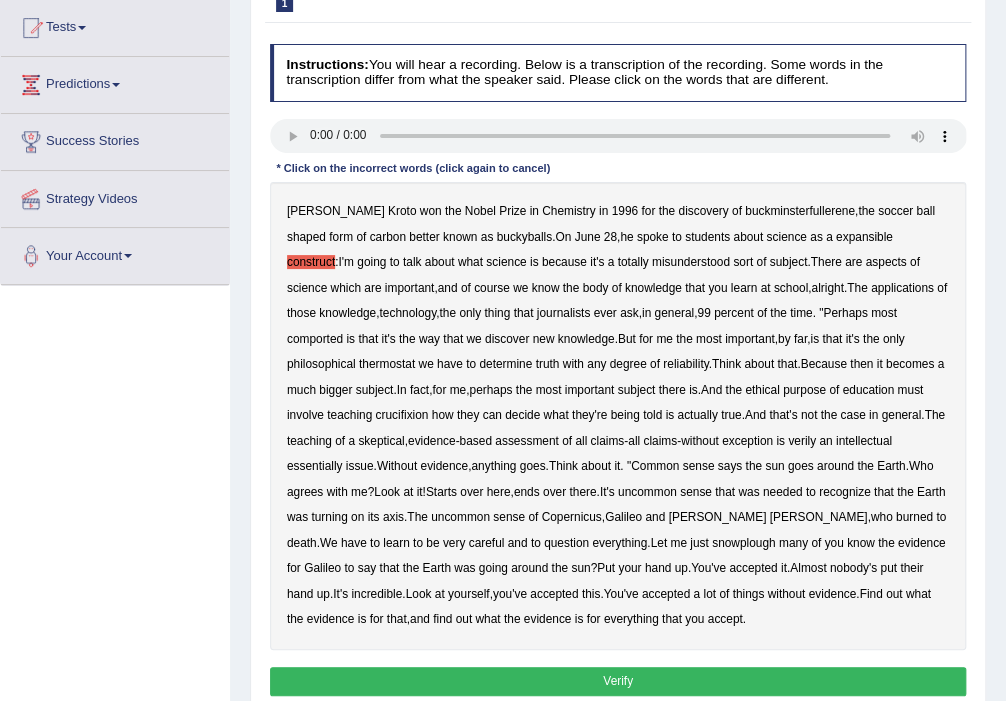 click on "construct" at bounding box center [311, 262] 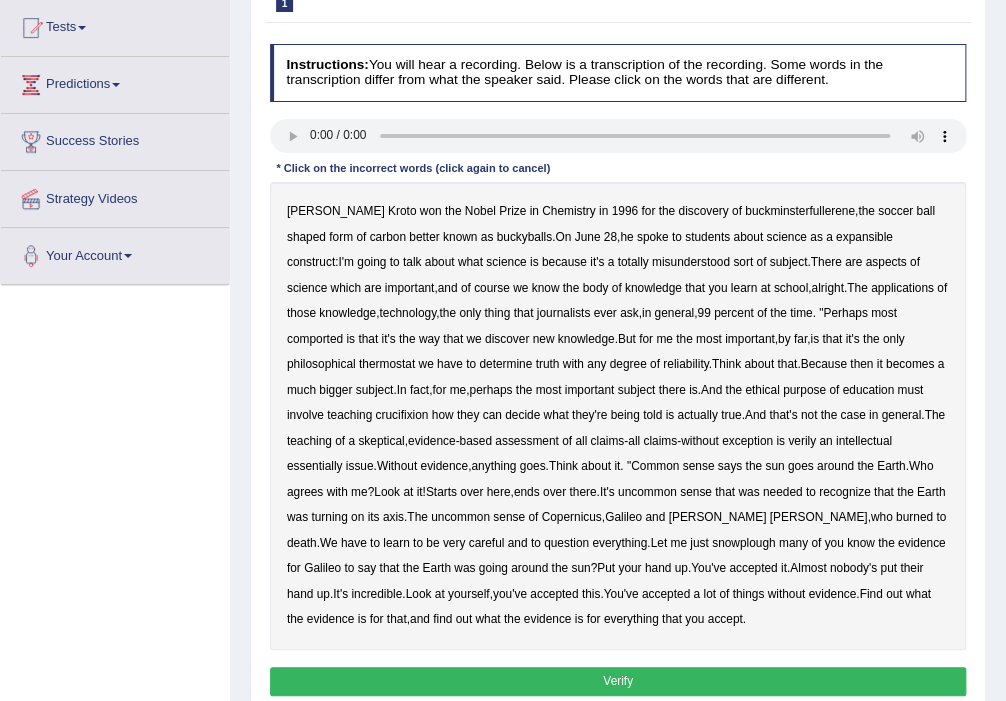click on "construct" at bounding box center (311, 262) 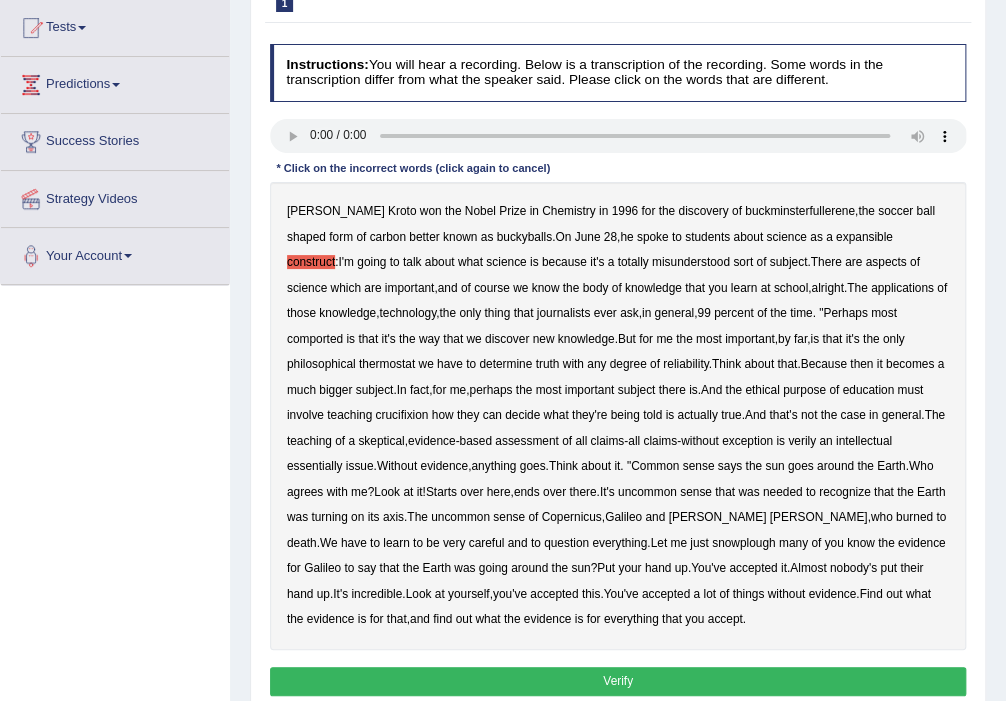 click on "construct" at bounding box center [311, 262] 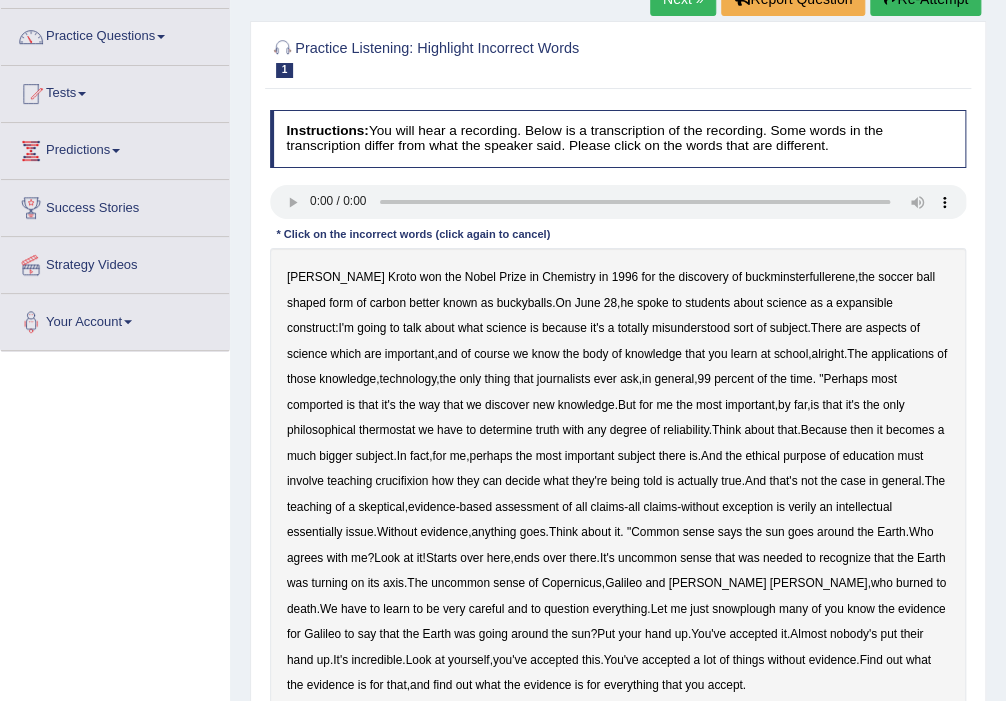 scroll, scrollTop: 136, scrollLeft: 0, axis: vertical 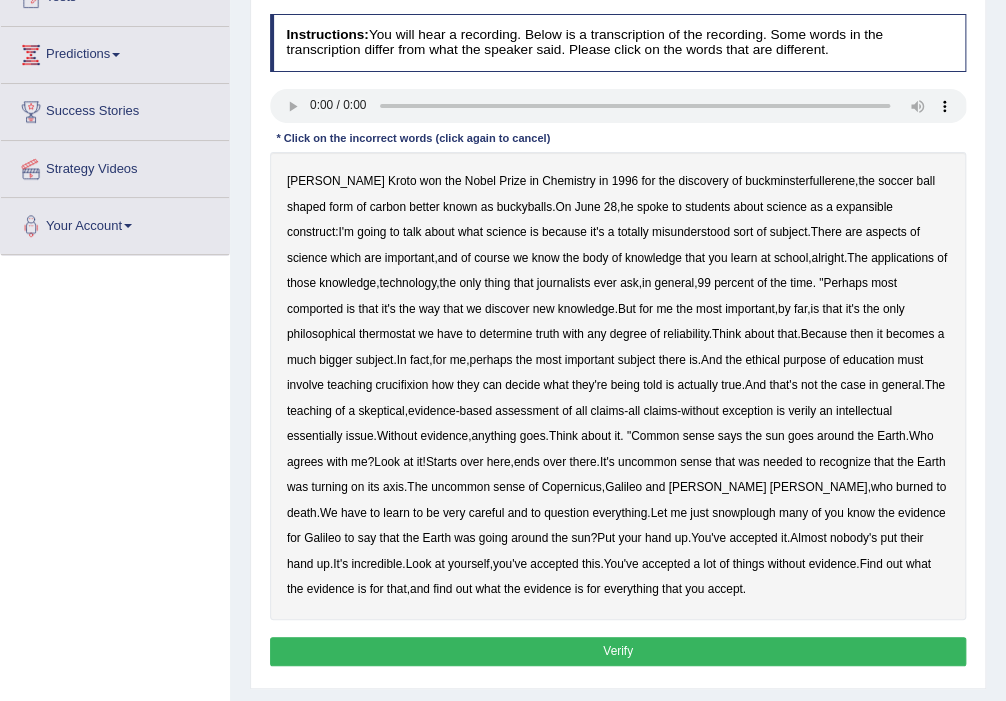 type 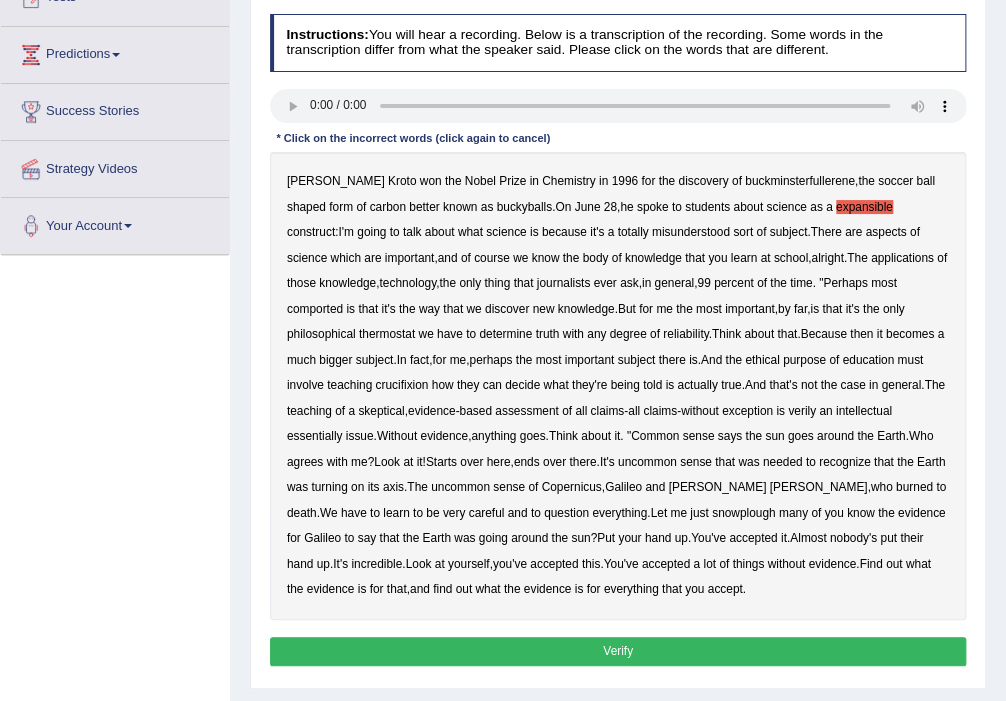 click on "comported" at bounding box center (315, 309) 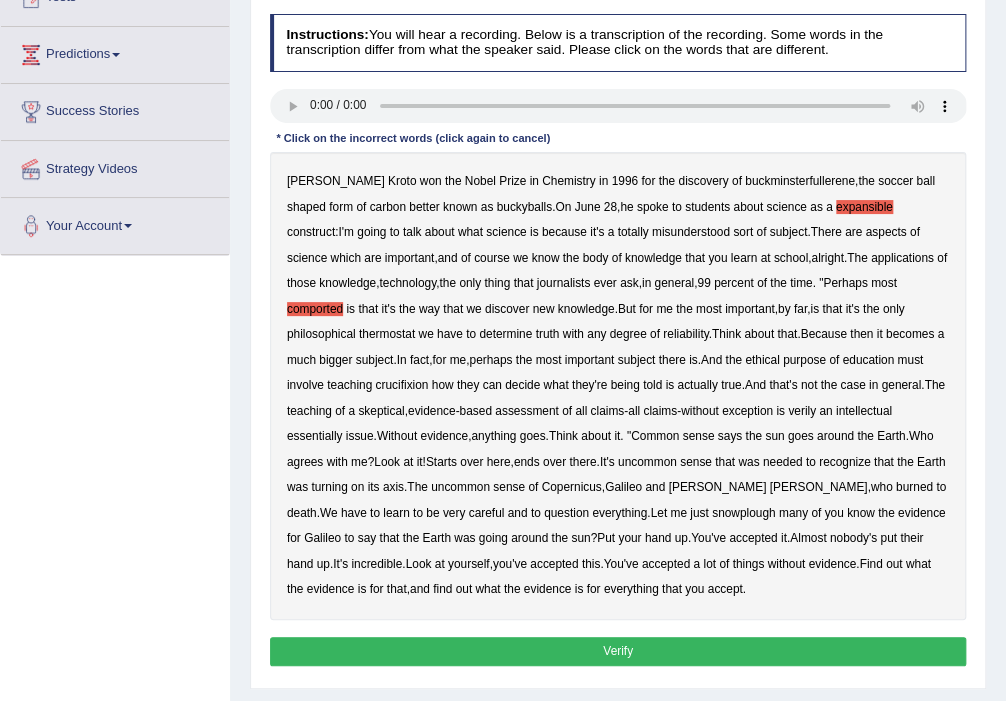 click on "thermostat" at bounding box center (387, 334) 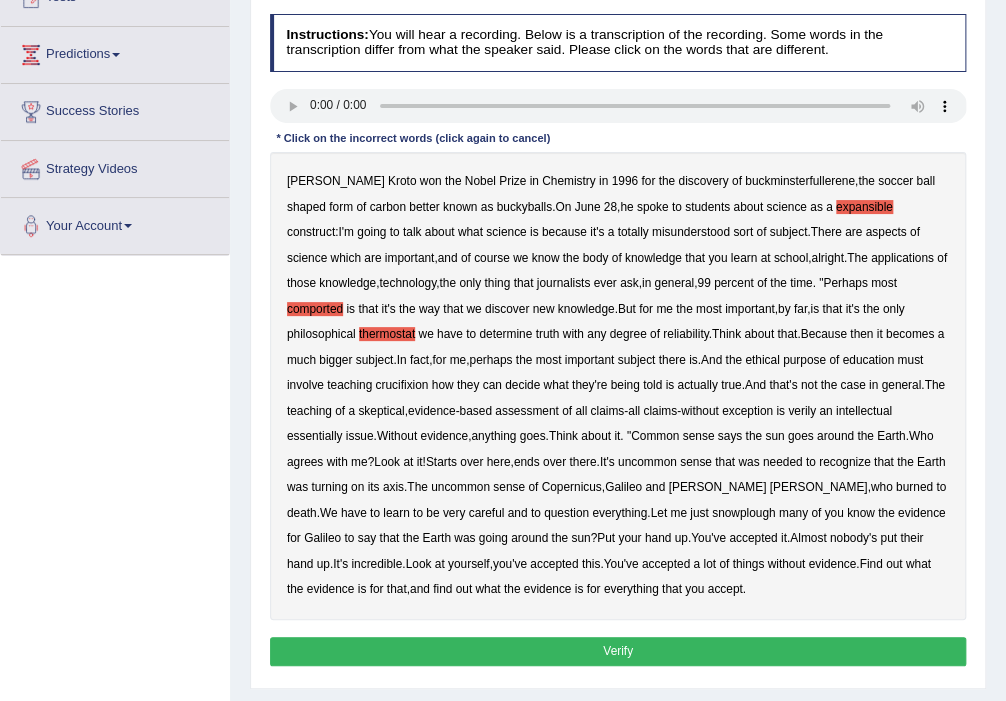 click on "crucifixion" at bounding box center (401, 385) 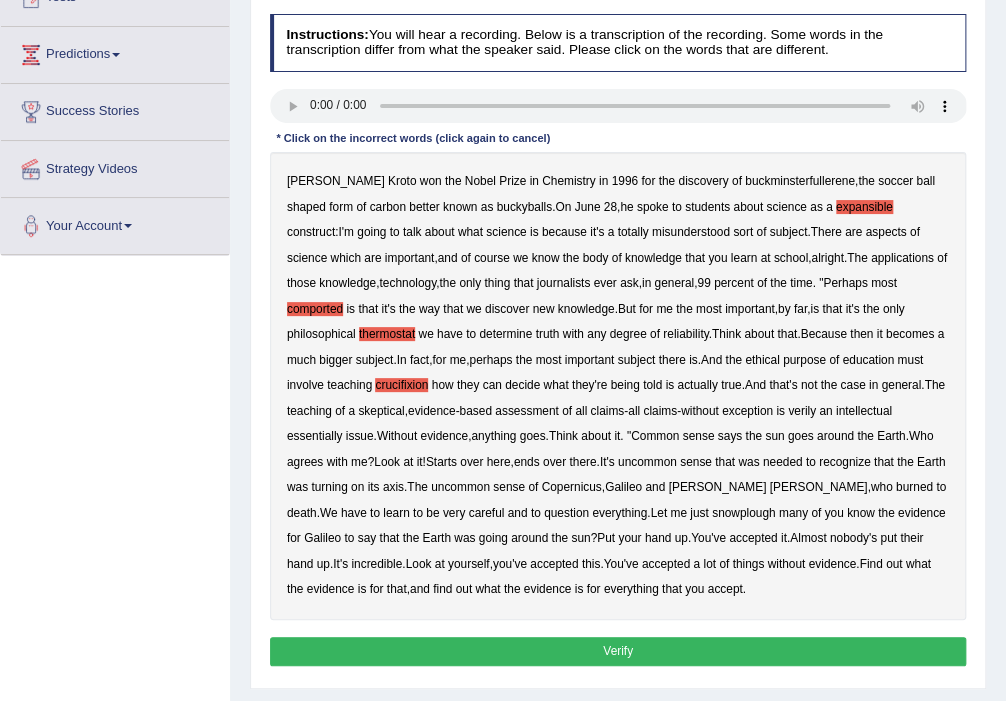 click on "verily" at bounding box center (802, 411) 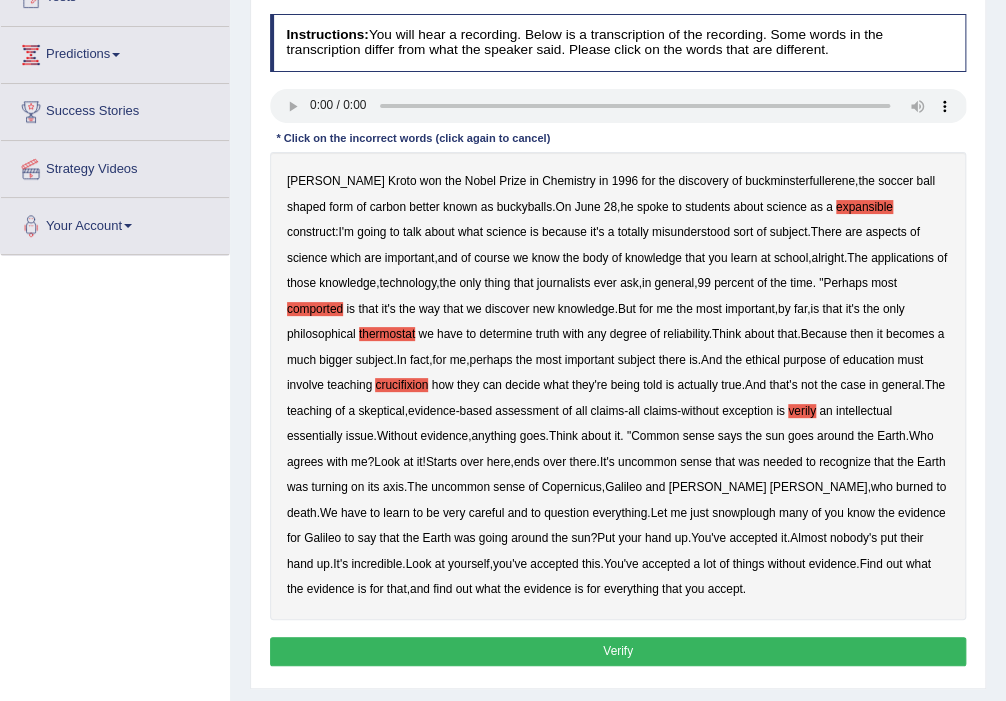 click on "essentially" at bounding box center [315, 436] 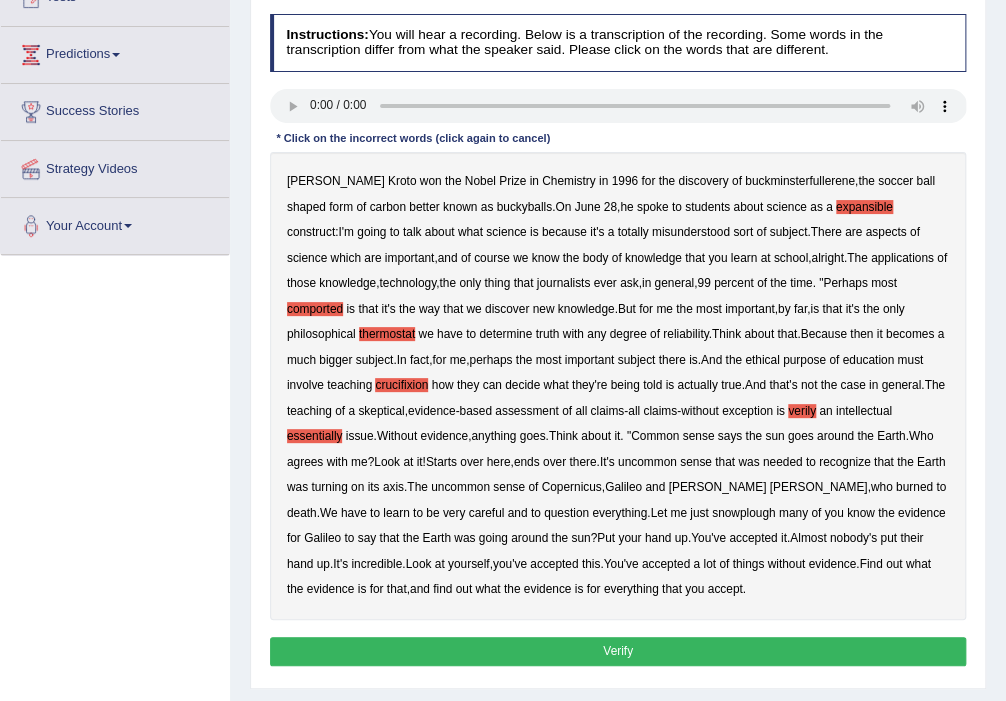 click on "snowplough" at bounding box center [743, 513] 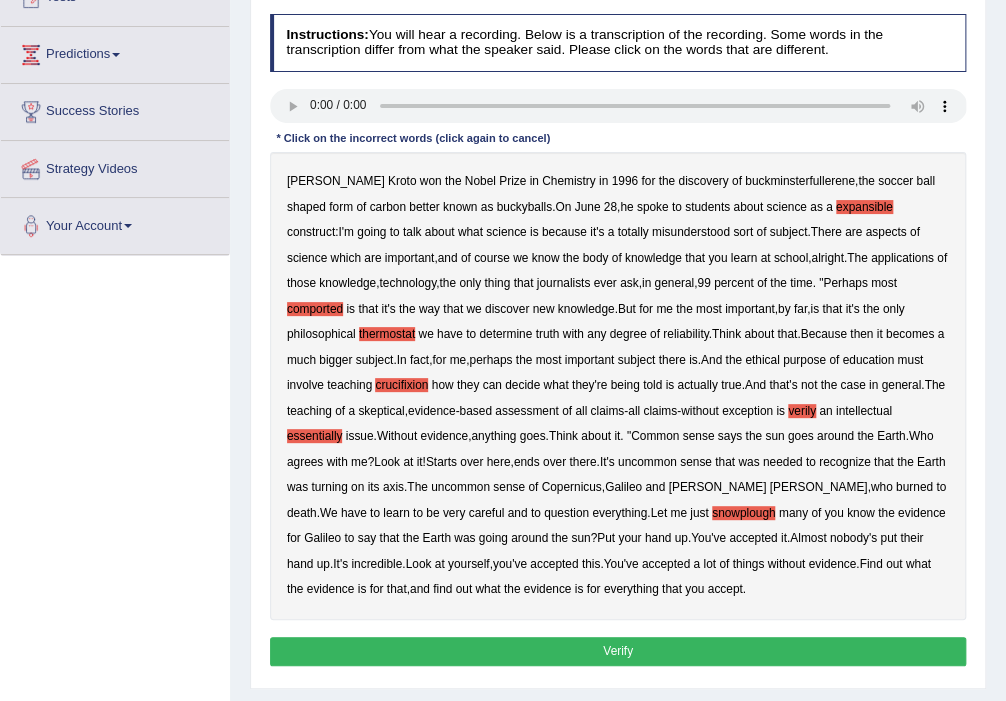 click on "Verify" at bounding box center (618, 651) 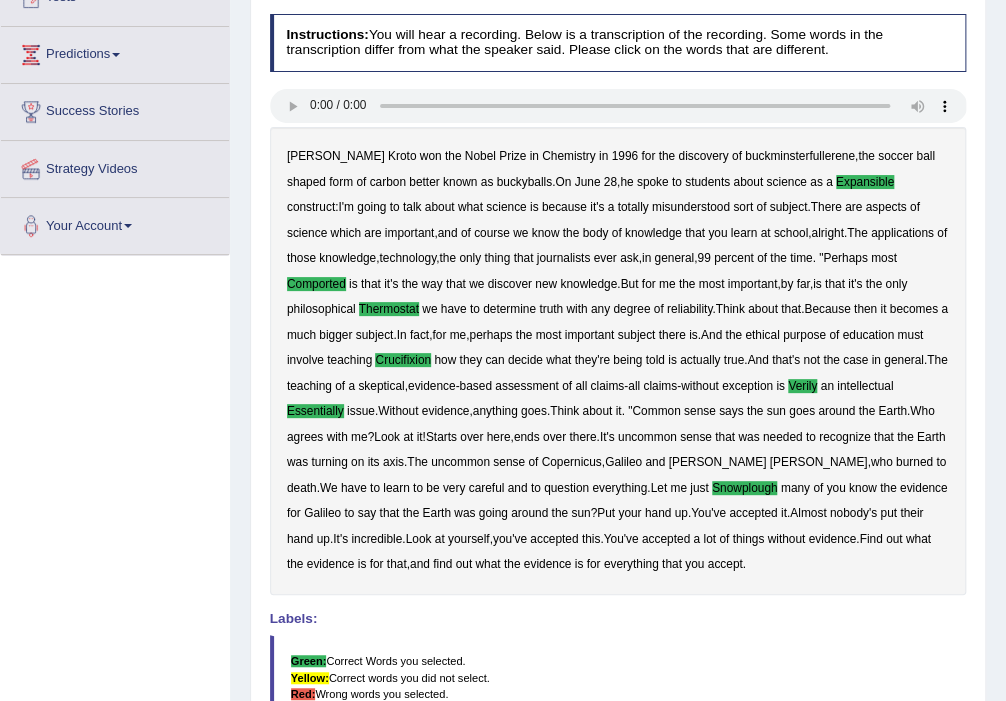 click on "Green:  Correct Words you selected.
Yellow:  Correct words you did not select.
Red:  Wrong words you selected." at bounding box center [618, 677] 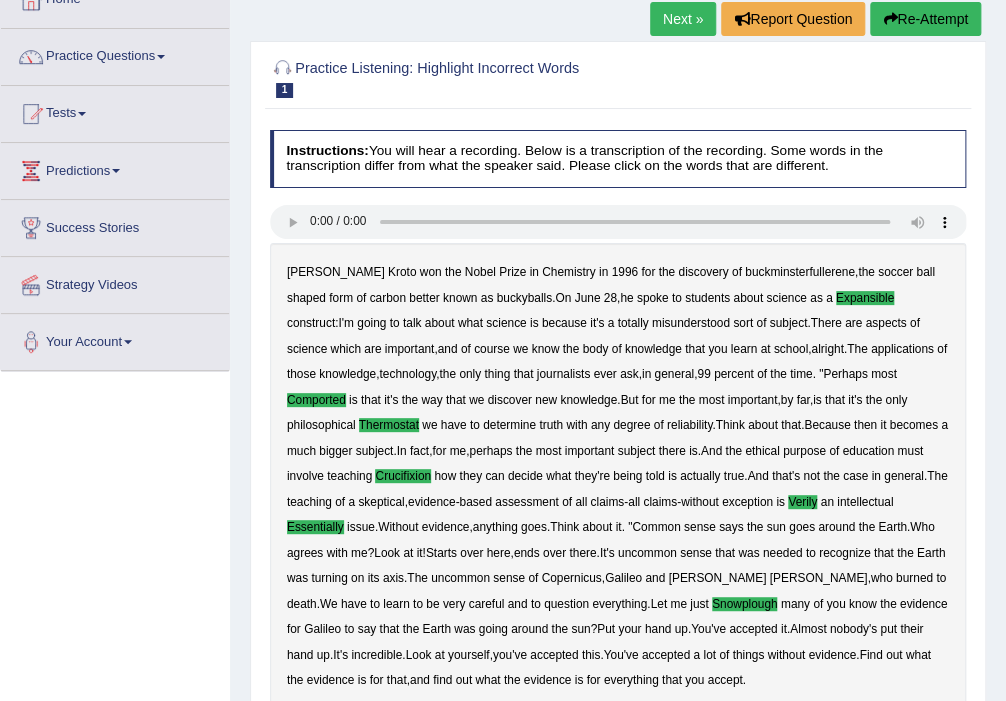 scroll, scrollTop: 29, scrollLeft: 0, axis: vertical 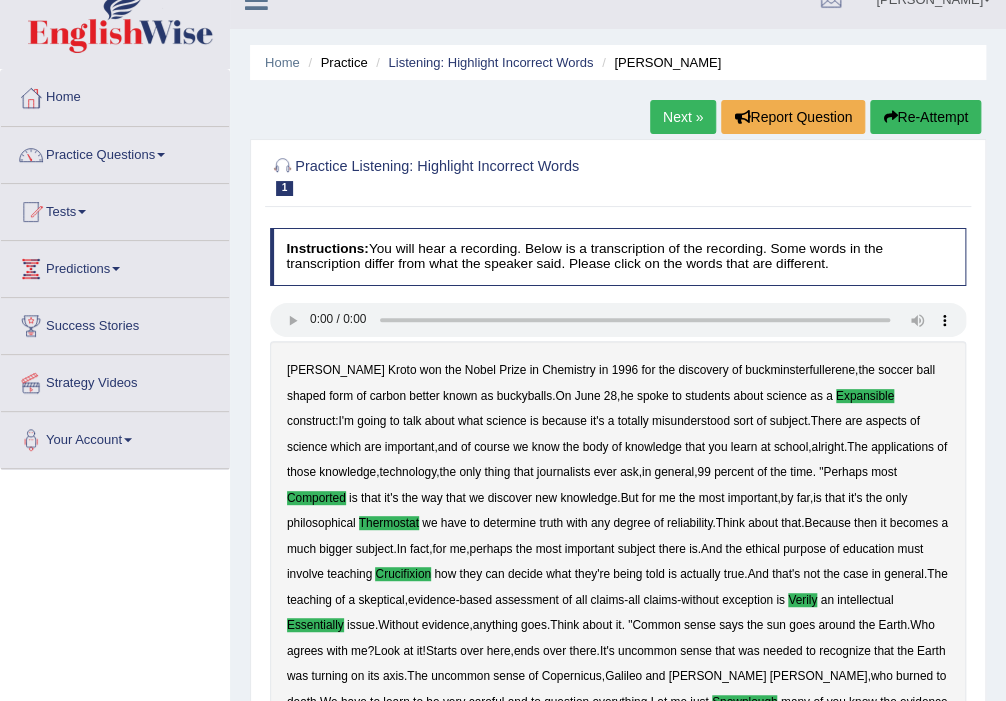 click on "Home
Practice
Listening: Highlight Incorrect Words
Harold
Next »  Report Question  Re-Attempt
Practice Listening: Highlight Incorrect Words
1
Harold
Instructions:  You will hear a recording. Below is a transcription of the recording. Some words in the transcription differ from what the speaker said. Please click on the words that are different.
Transcript: * Click on the incorrect words (click again to cancel) Harold   Kroto   won   the   Nobel   Prize   in   Chemistry   in   1996   for   the   discovery   of   buckminsterfullerene ,  the   soccer   ball   shaped   form   of   carbon   better   known   as   buckyballs .  On   June   28 ,  he   spoke   to   students   about   science   as   a   expansible   construct :  I'm   going   to   talk   about   what   science   is   because   it's   a   totally   misunderstood" at bounding box center (618, 531) 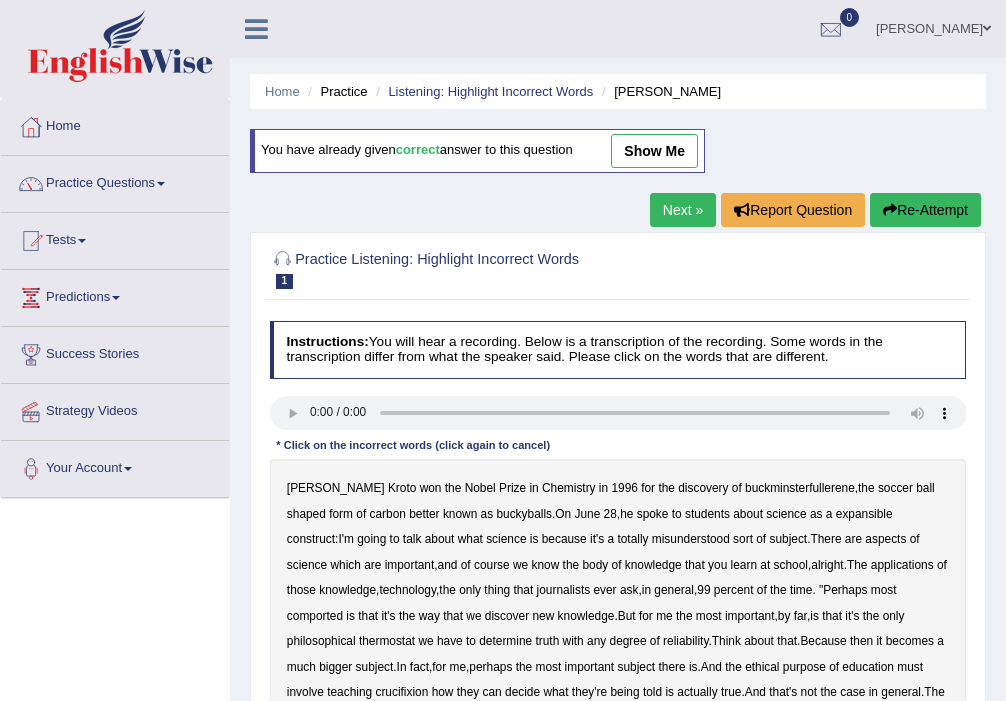 scroll, scrollTop: 29, scrollLeft: 0, axis: vertical 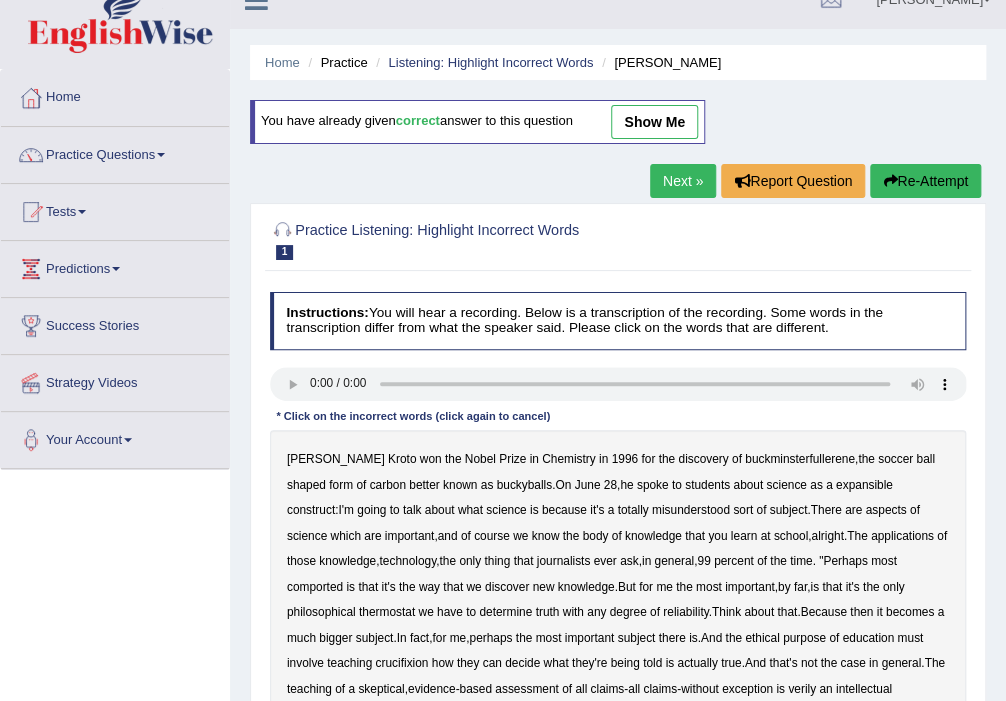 type 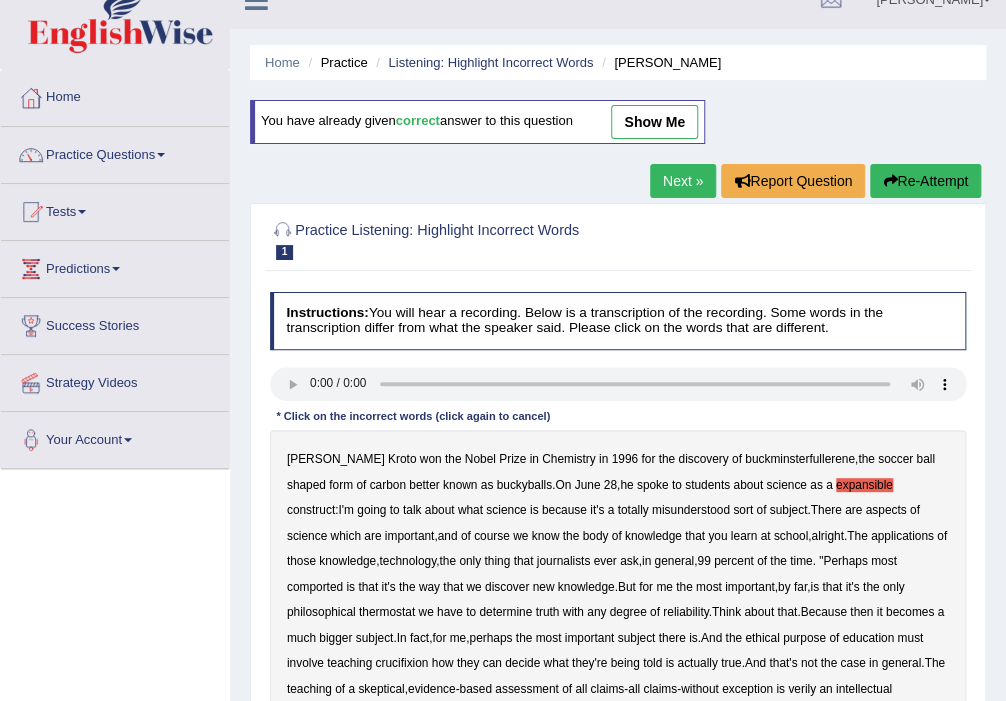 click on "applications" at bounding box center [902, 536] 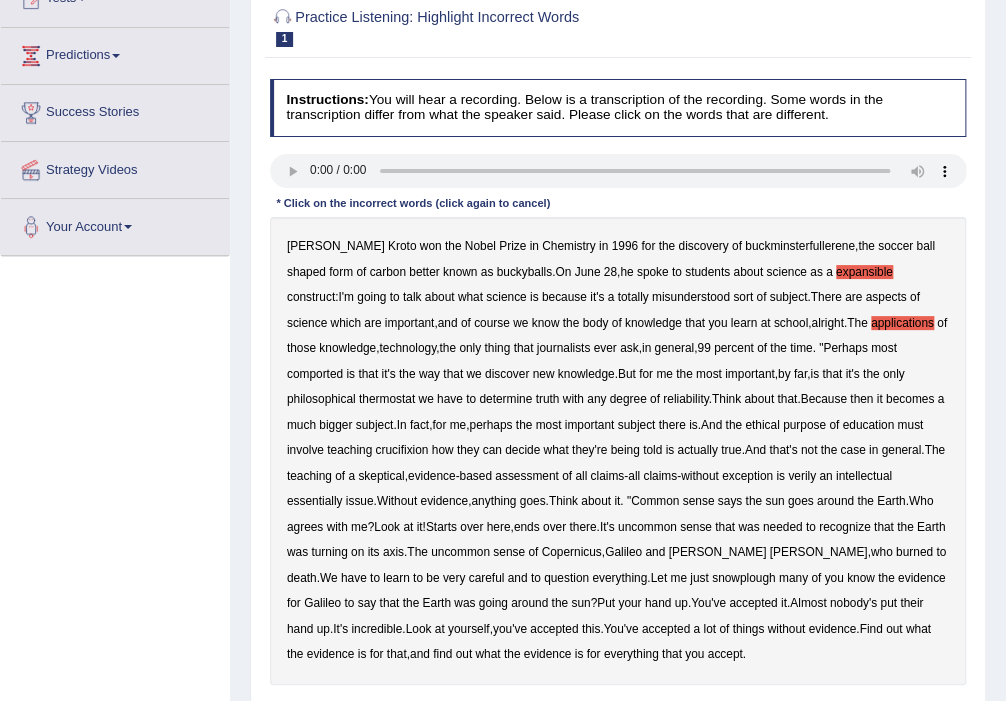 scroll, scrollTop: 243, scrollLeft: 0, axis: vertical 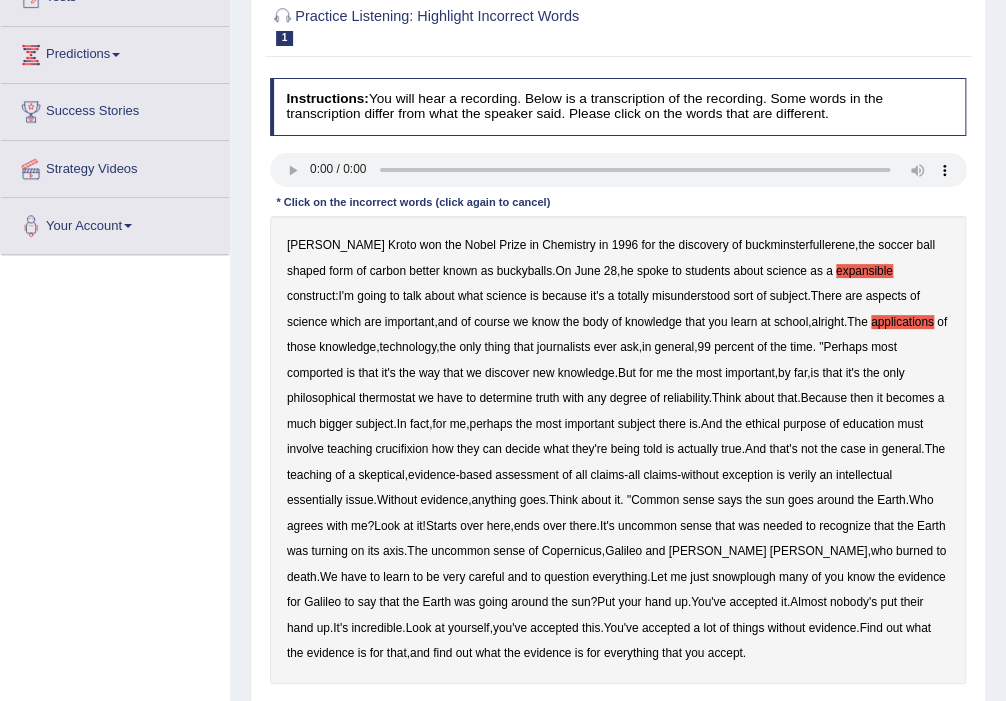 click on "expansible" at bounding box center (864, 271) 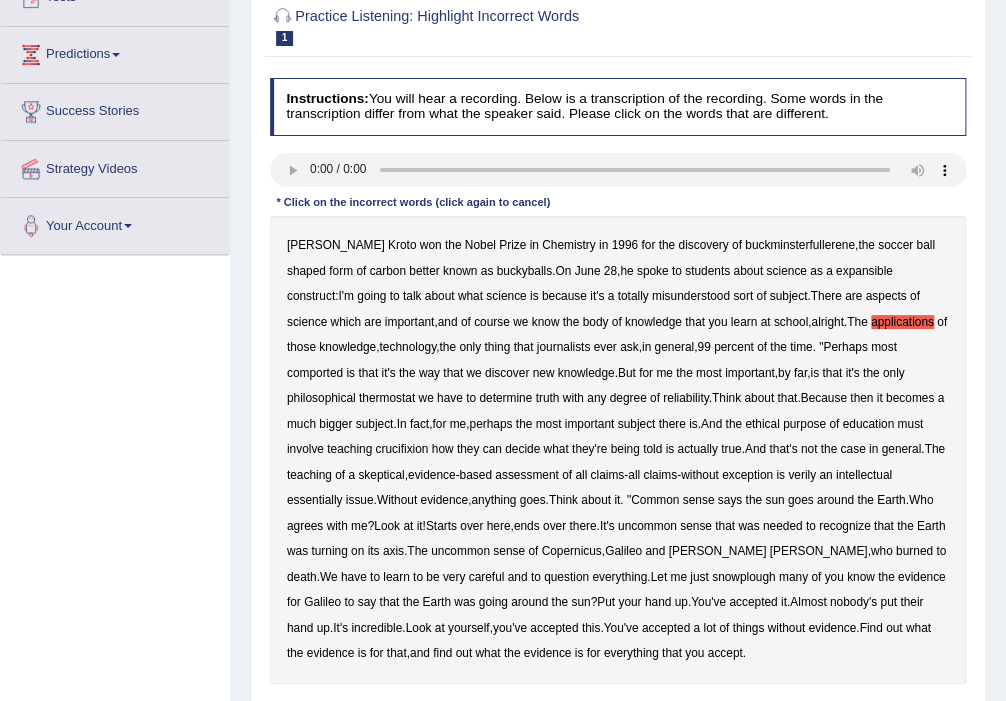 click on "applications" at bounding box center (902, 322) 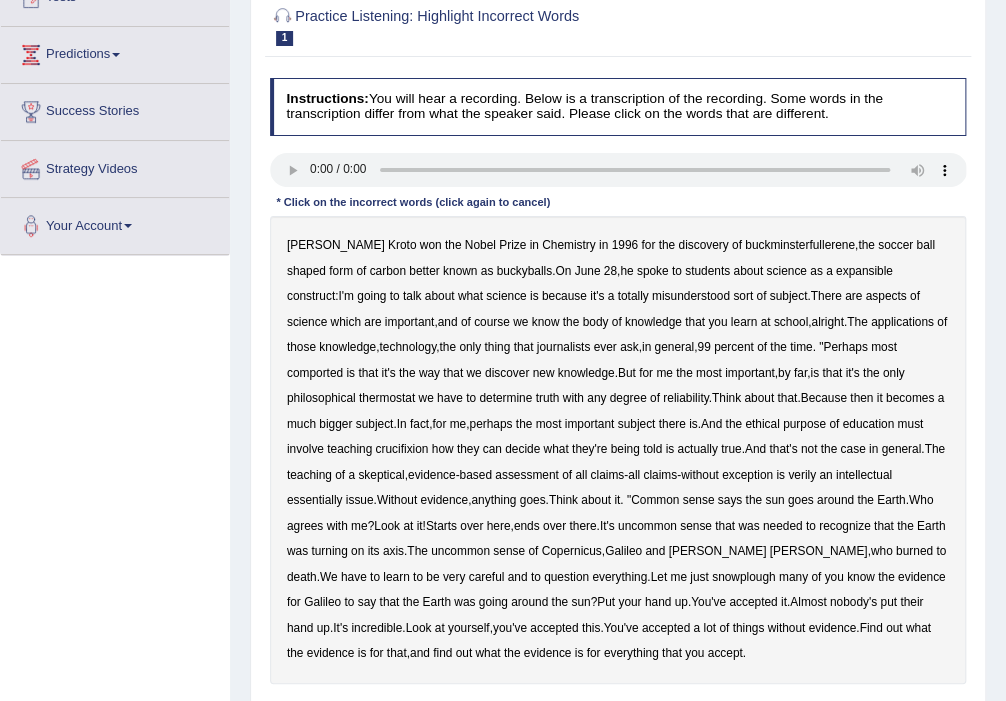 click on "construct" at bounding box center [311, 296] 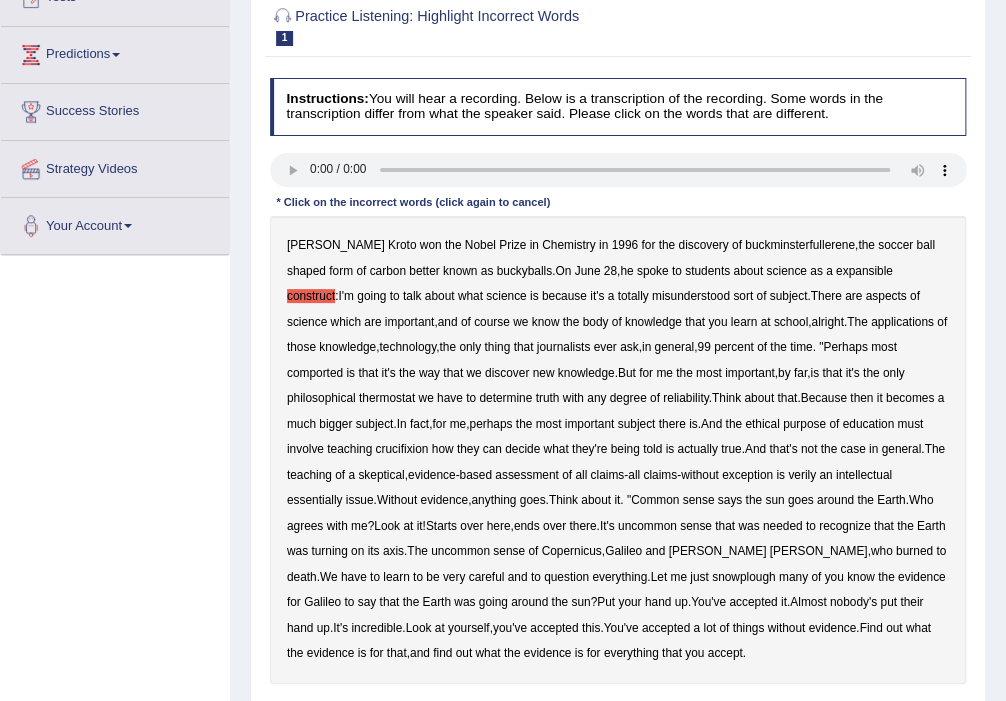 click on "thermostat" at bounding box center (387, 398) 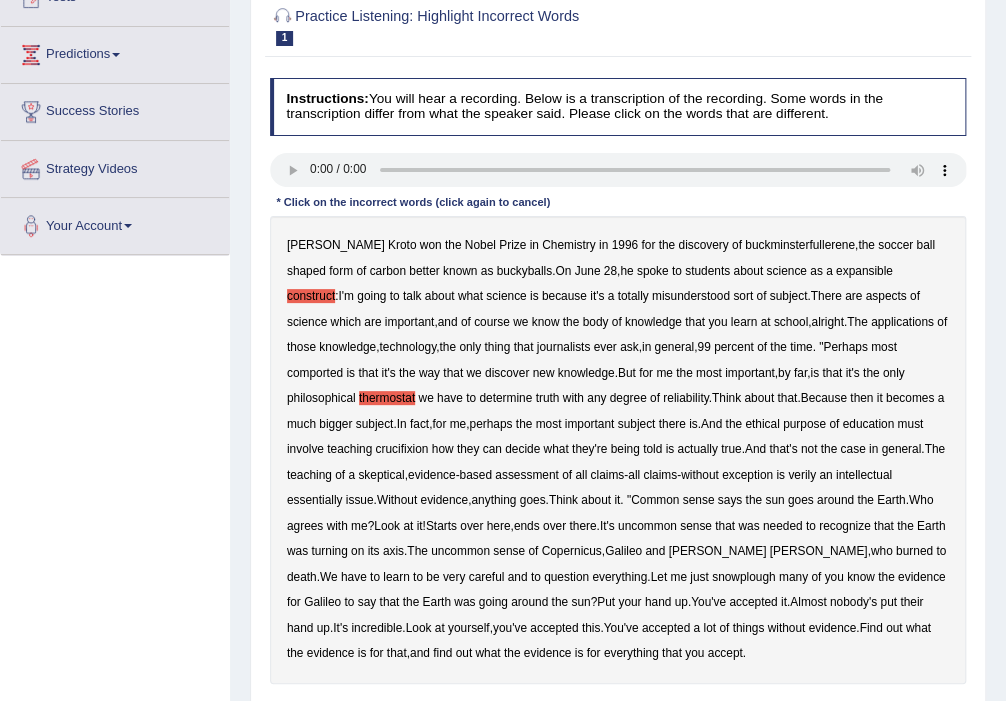 click on "crucifixion" at bounding box center (401, 449) 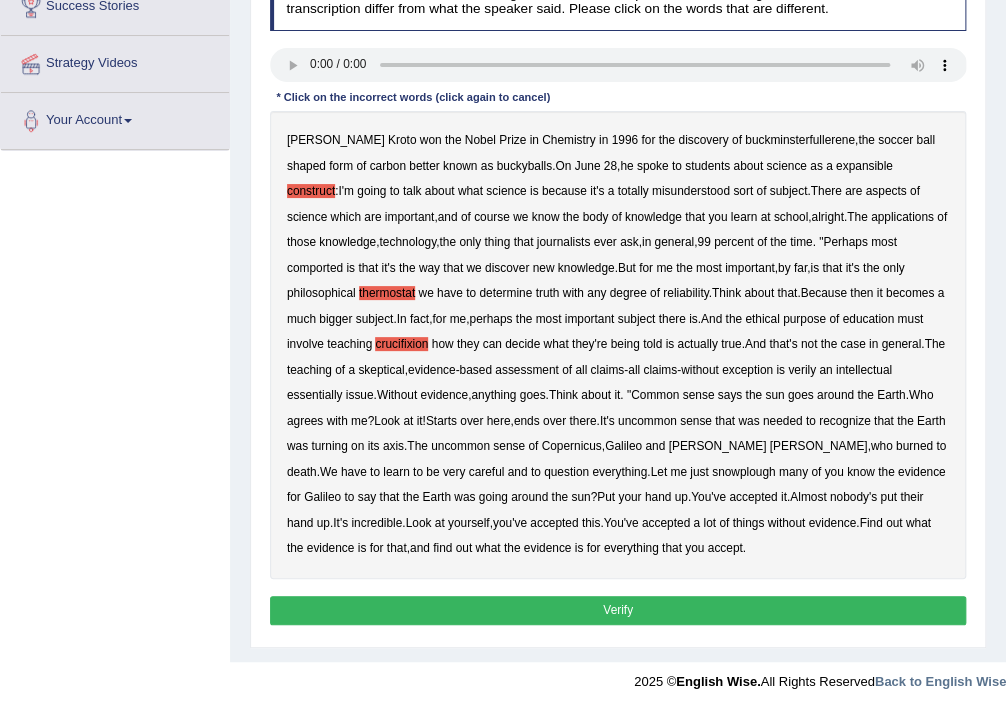 scroll, scrollTop: 349, scrollLeft: 0, axis: vertical 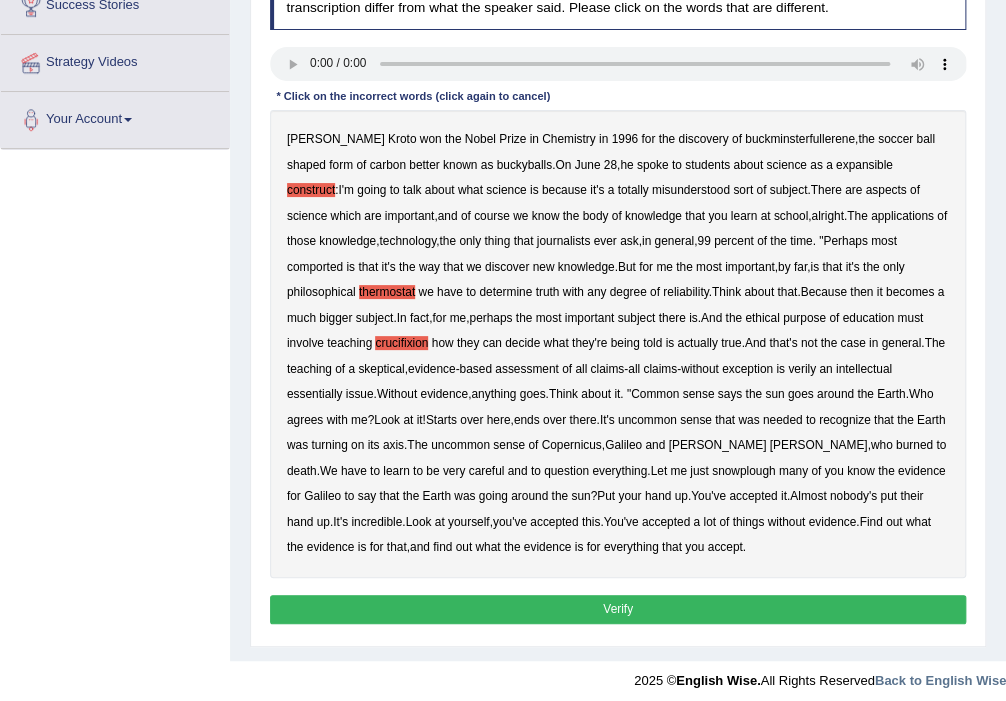 click on "expansible" at bounding box center [864, 165] 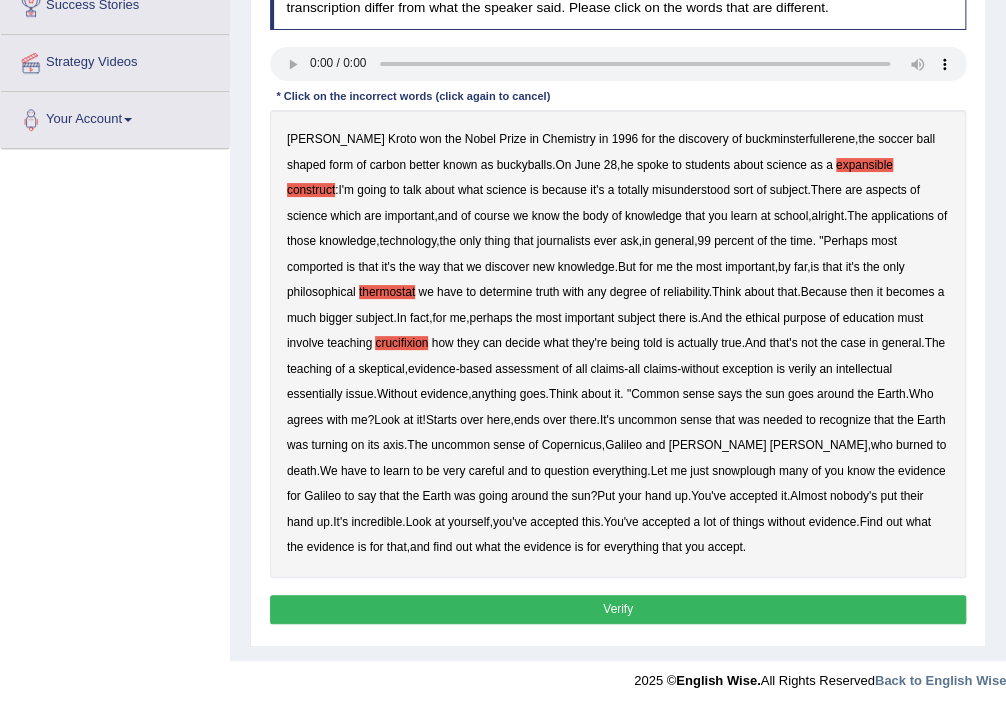 click on "construct" at bounding box center [311, 190] 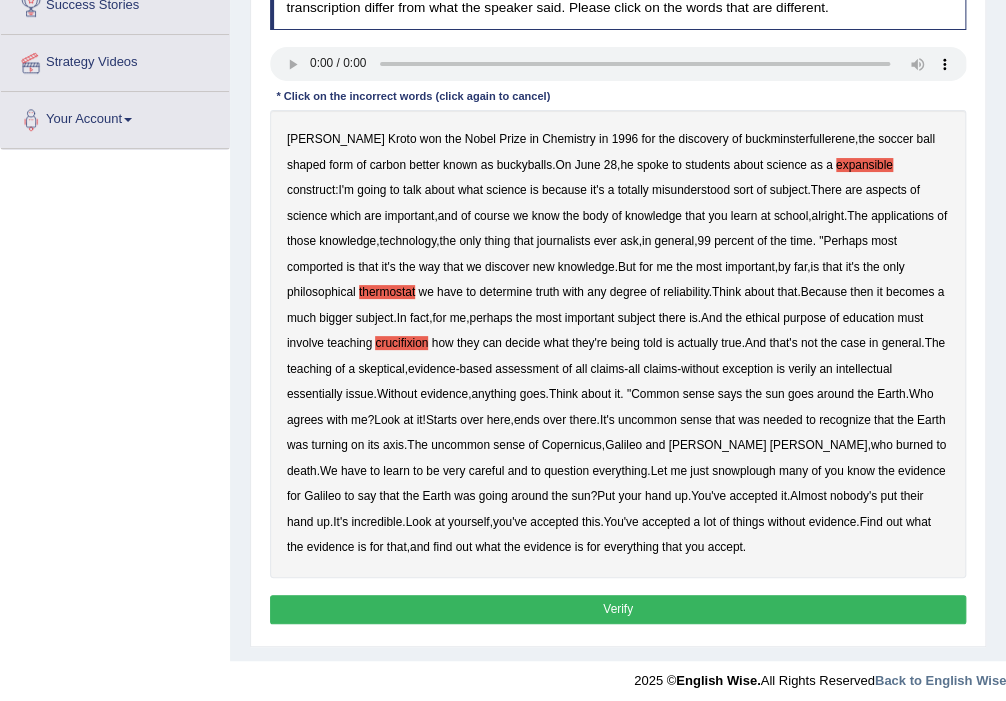 click on "verily" at bounding box center [802, 369] 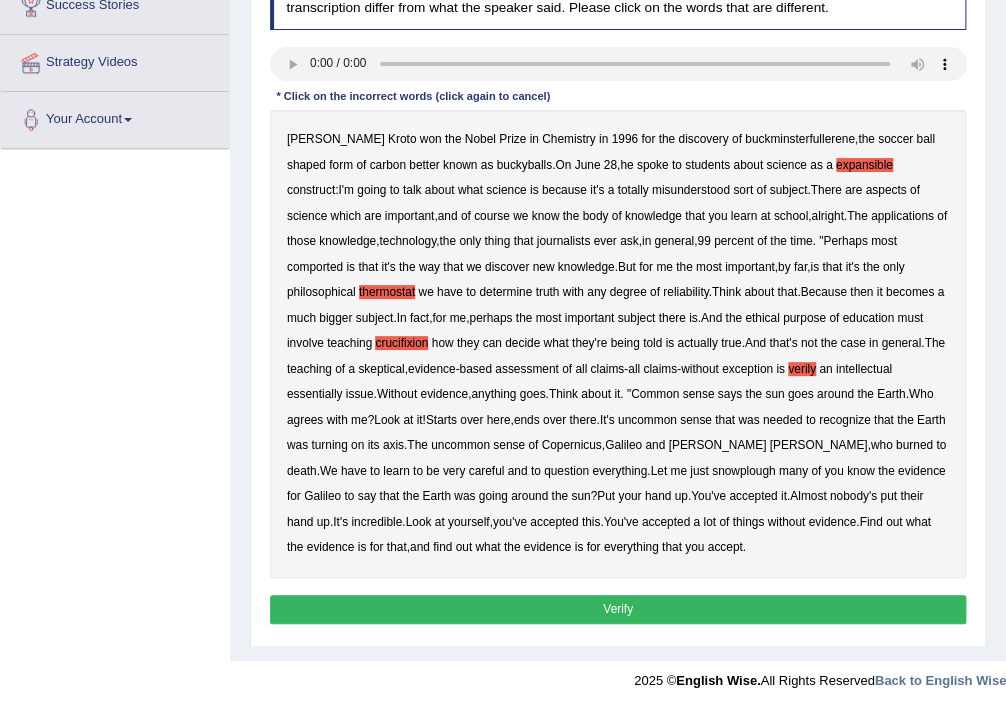 click on "was" at bounding box center (748, 420) 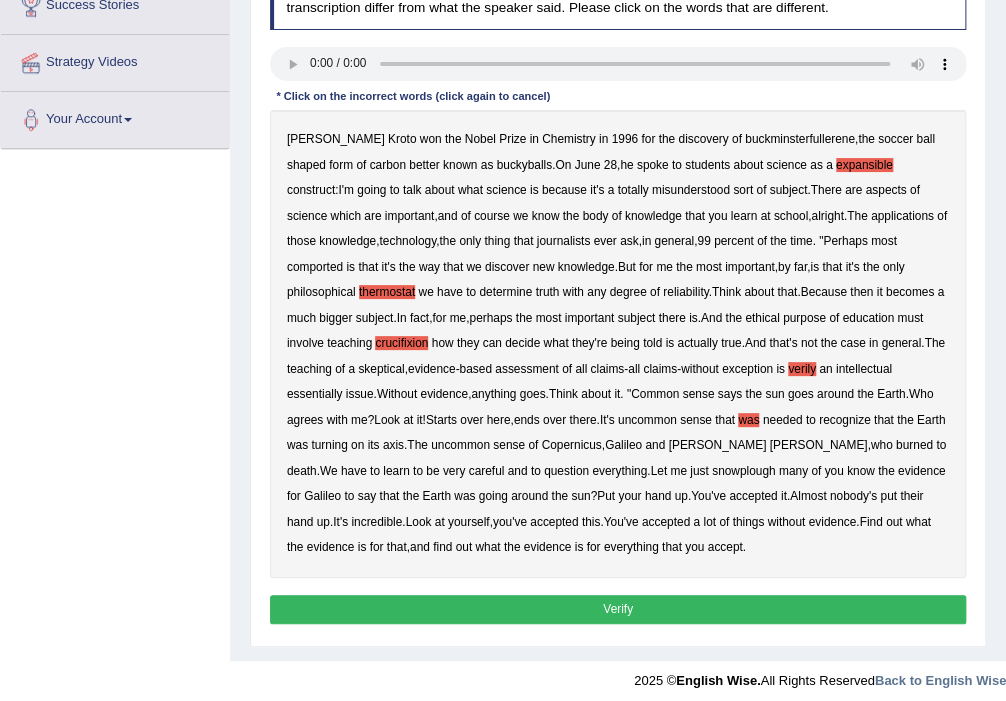 click on "comported" at bounding box center (315, 267) 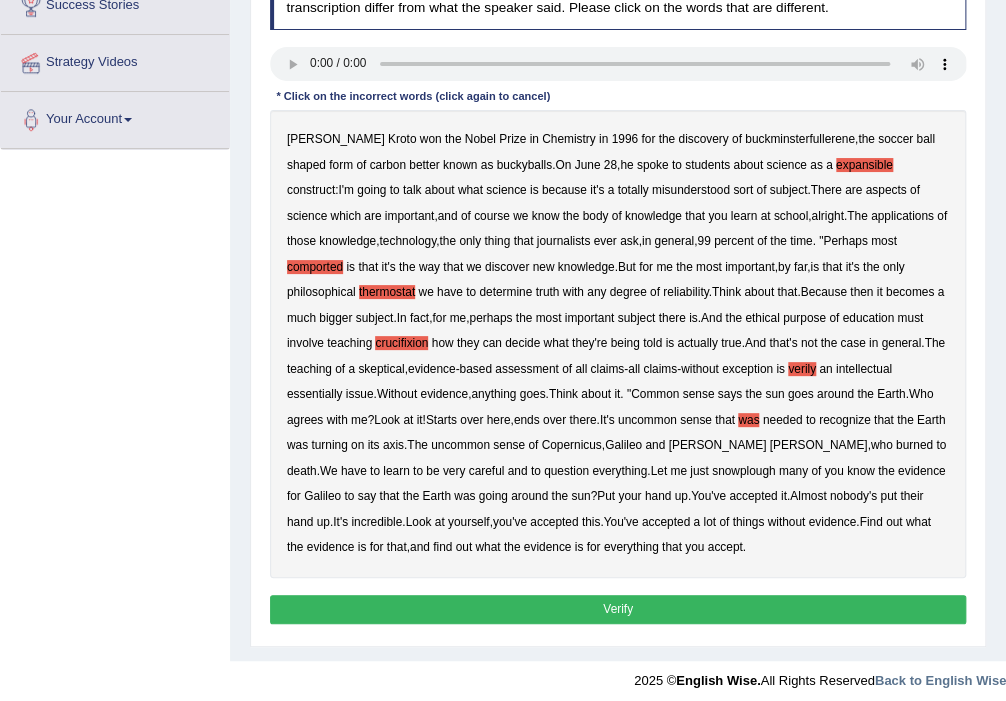 click on "that" at bounding box center (368, 267) 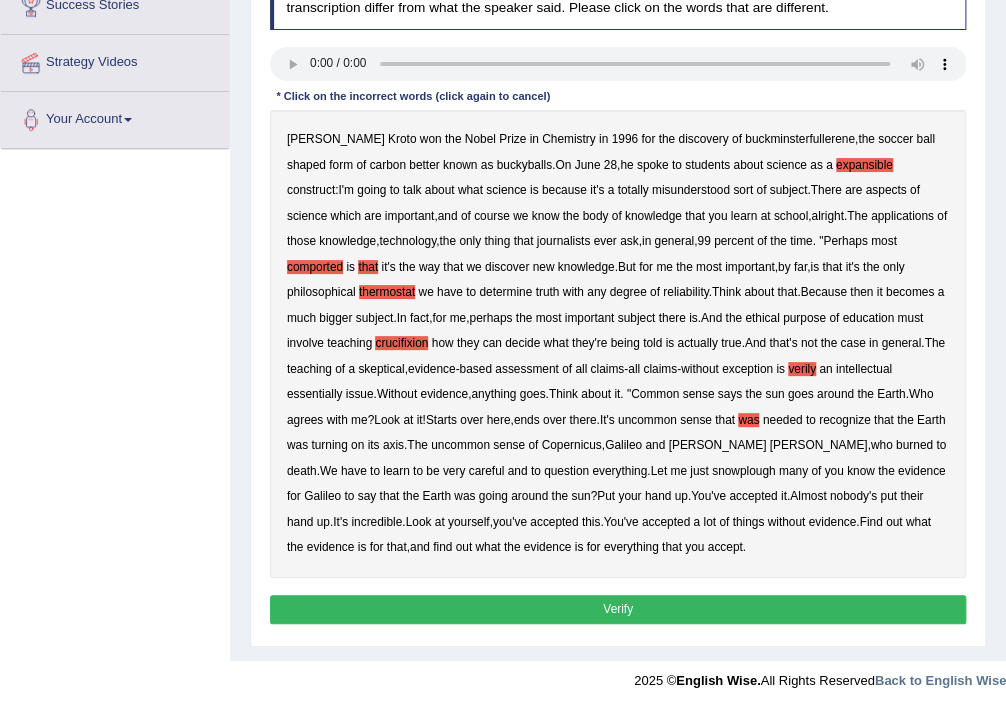 click on "Verify" at bounding box center [618, 609] 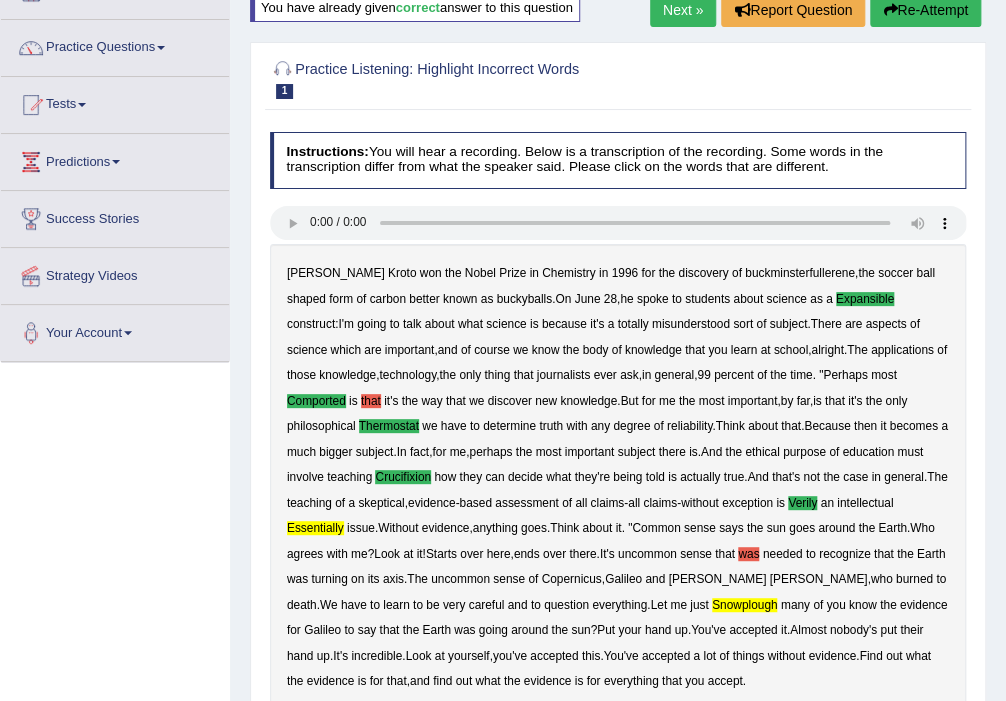 scroll, scrollTop: 243, scrollLeft: 0, axis: vertical 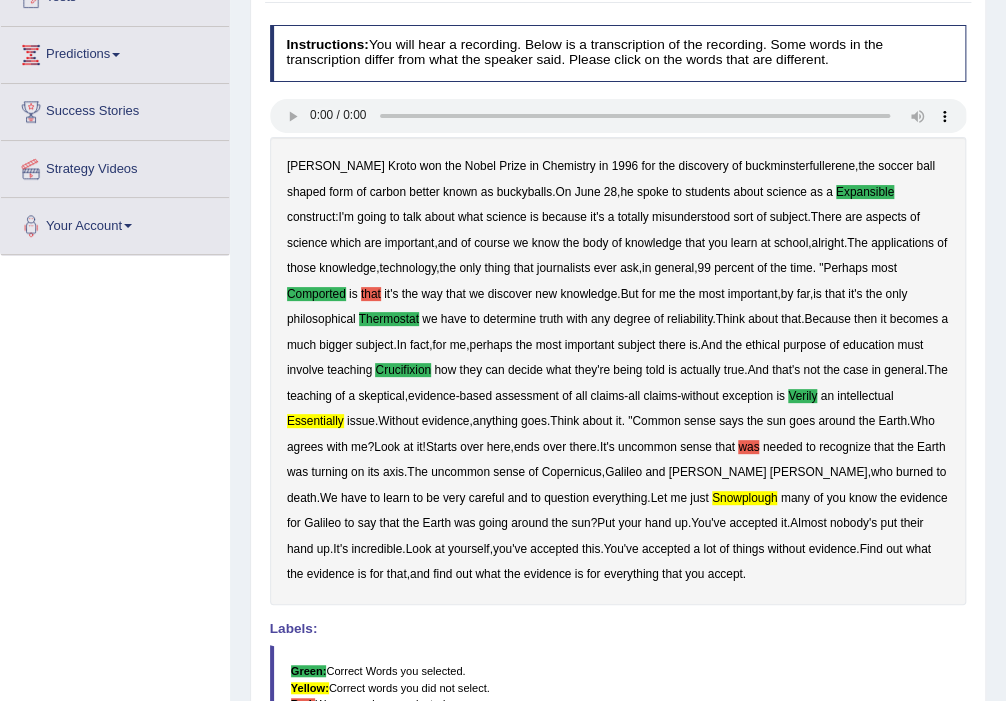 click on "snowplough" at bounding box center [744, 498] 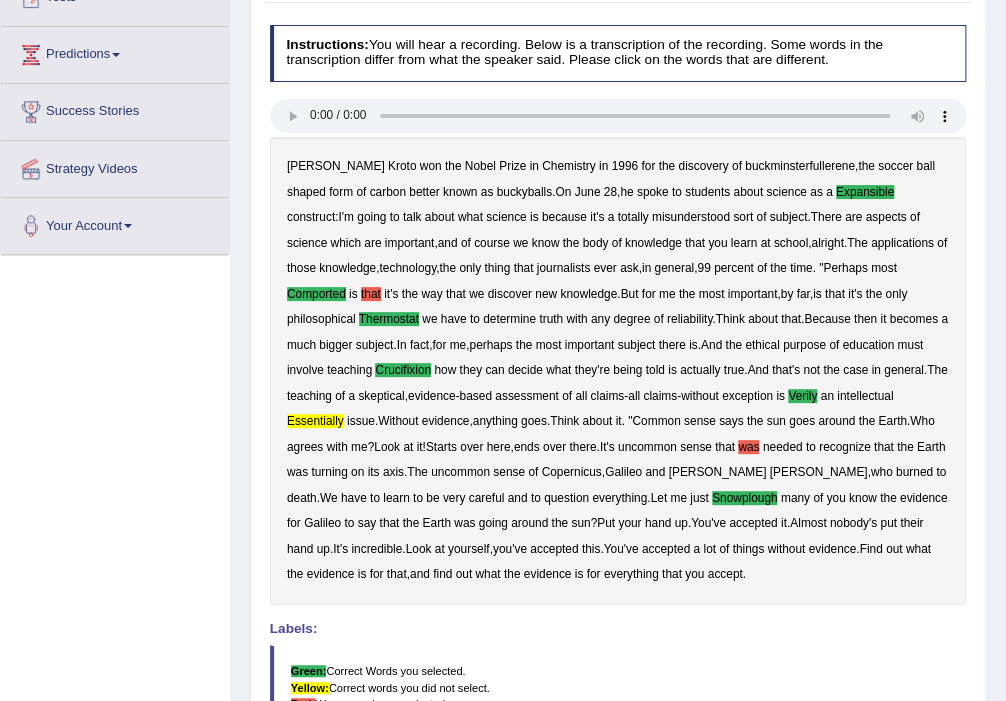 click on "essentially" at bounding box center (315, 421) 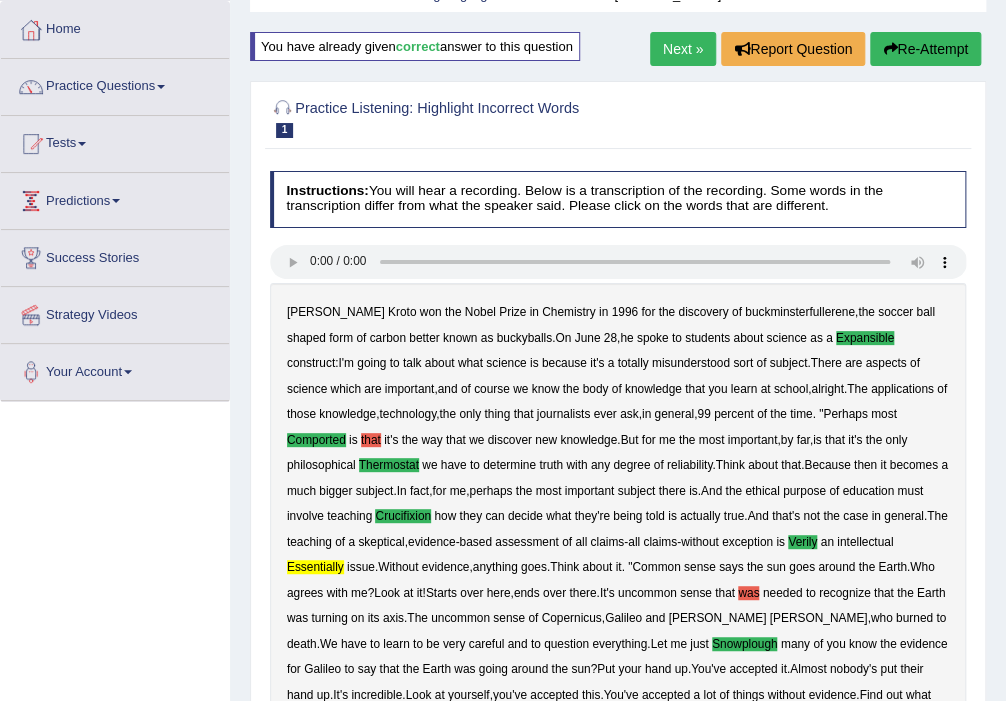 scroll, scrollTop: 0, scrollLeft: 0, axis: both 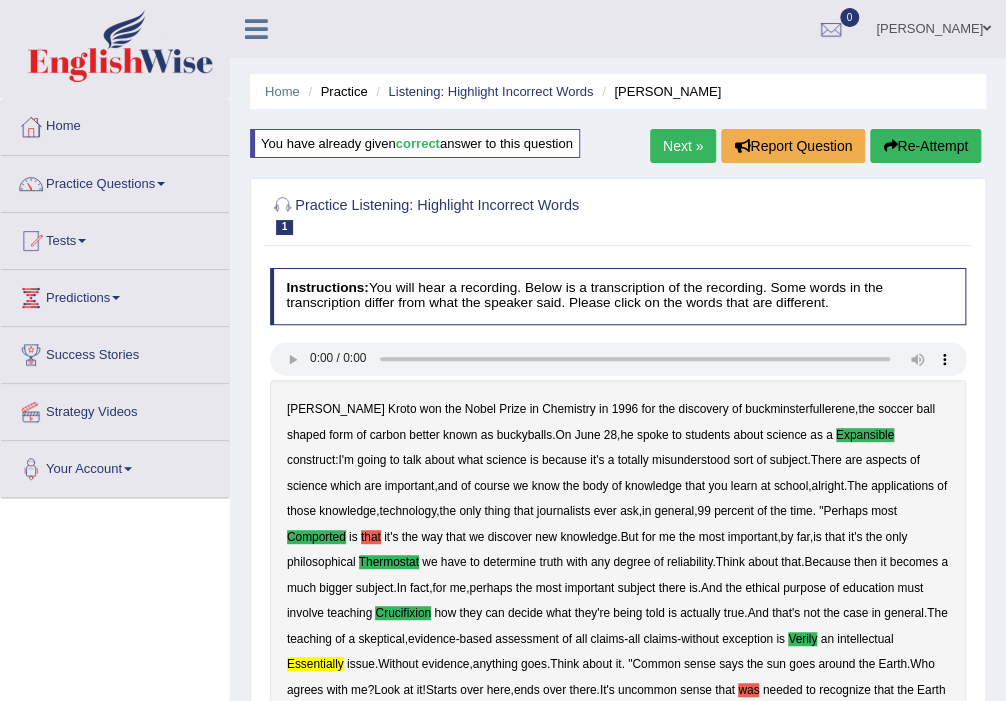 click on "Next »" at bounding box center [683, 146] 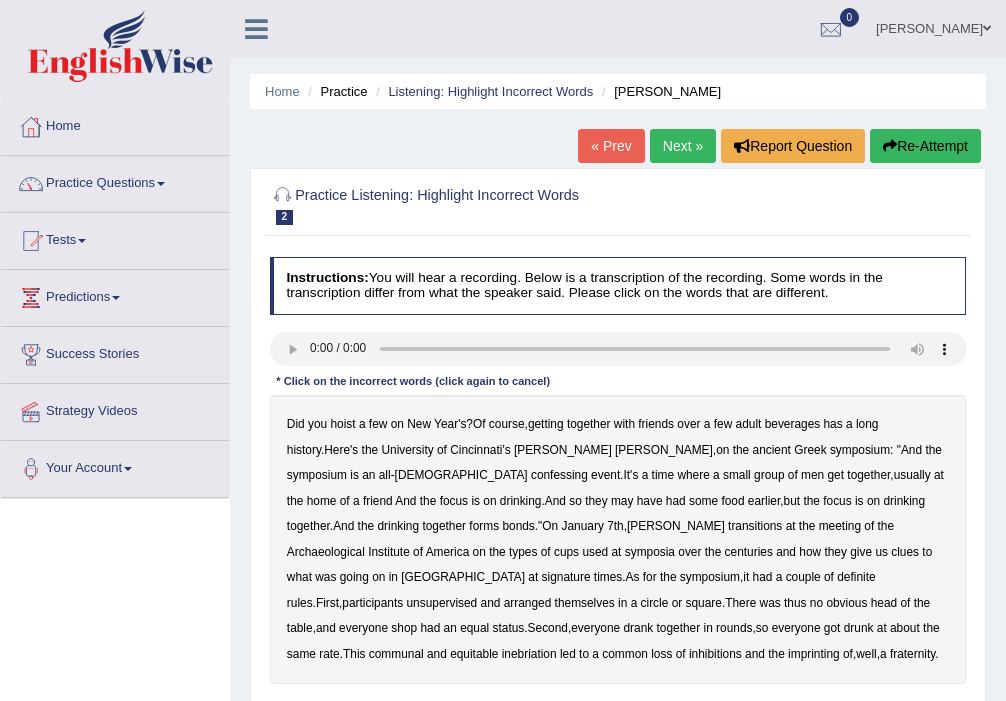 scroll, scrollTop: 0, scrollLeft: 0, axis: both 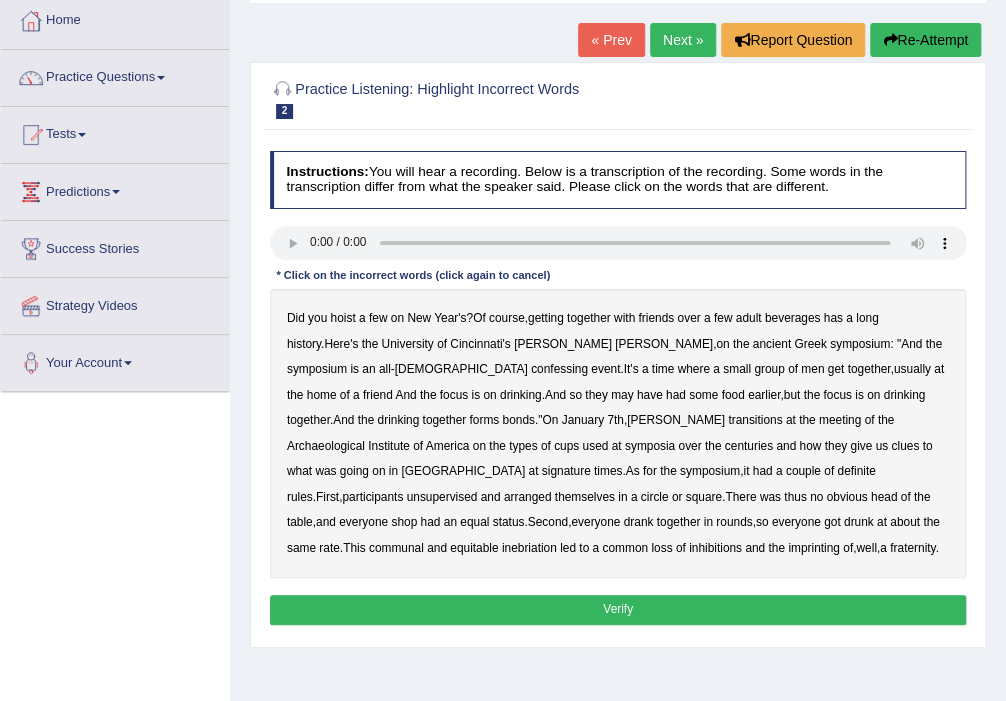 type 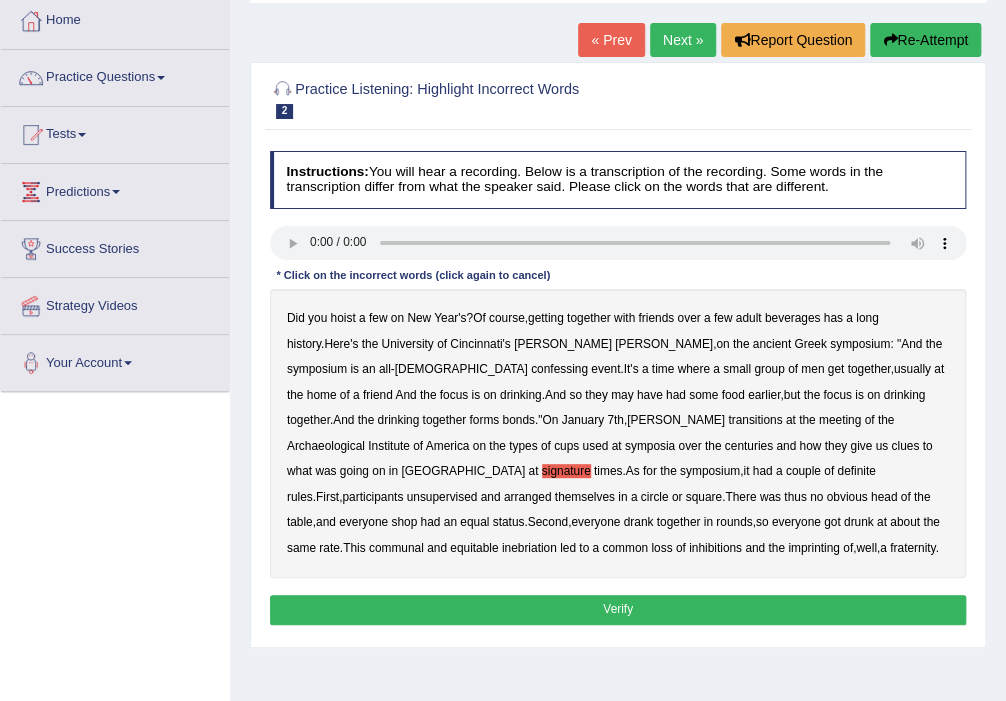 click on "shop" at bounding box center (404, 522) 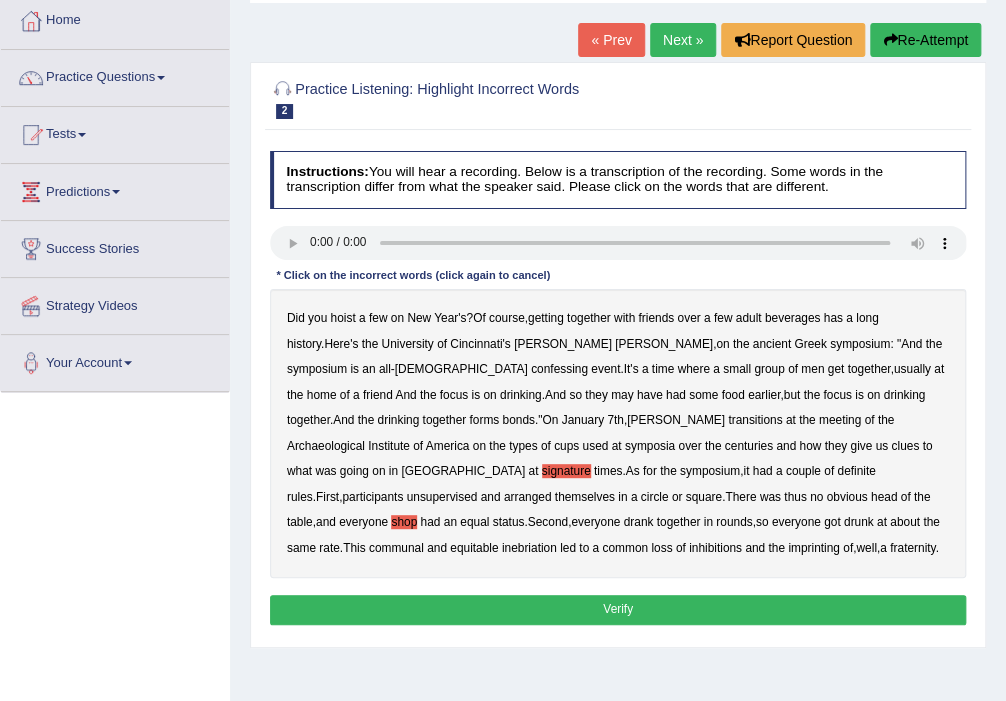click on "confessing" at bounding box center (559, 369) 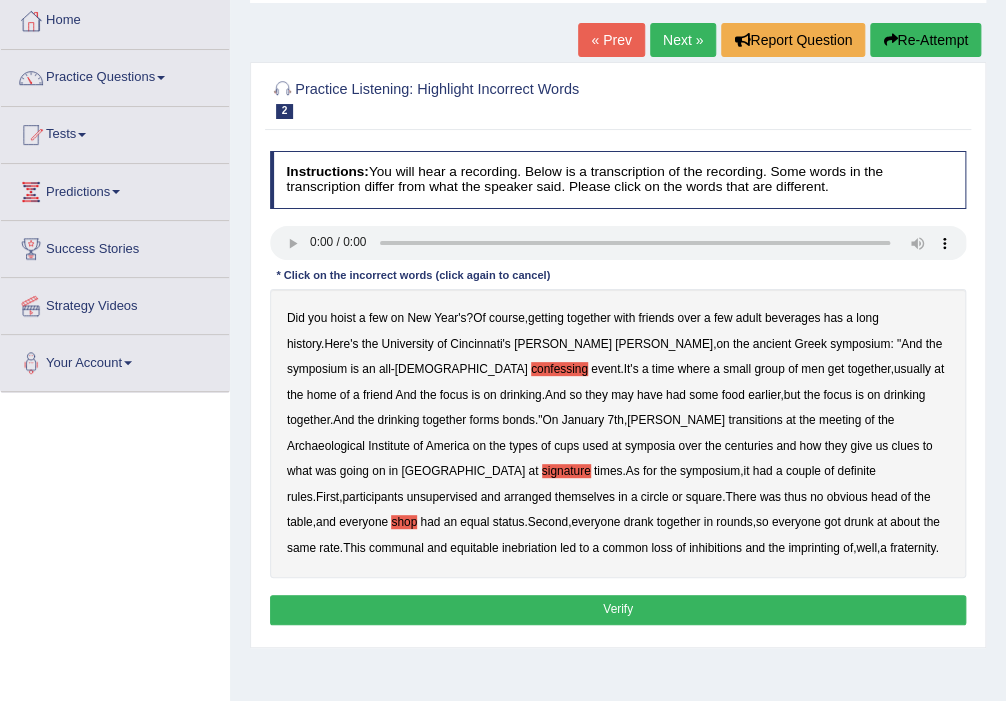 click on "transitions" at bounding box center [755, 420] 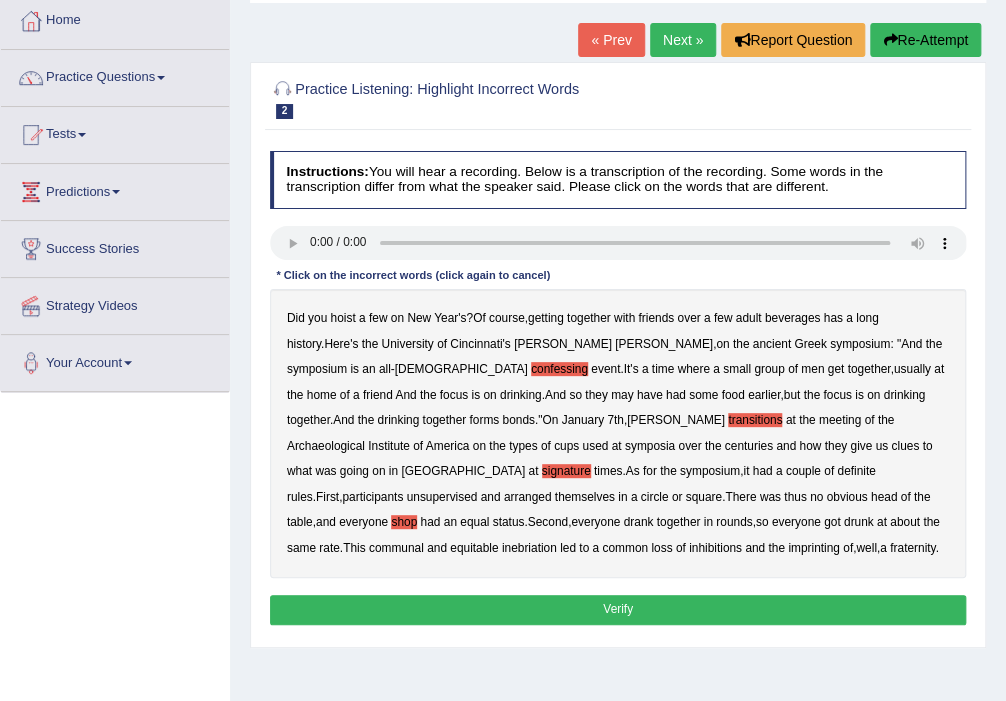 click on "unsupervised" at bounding box center (441, 497) 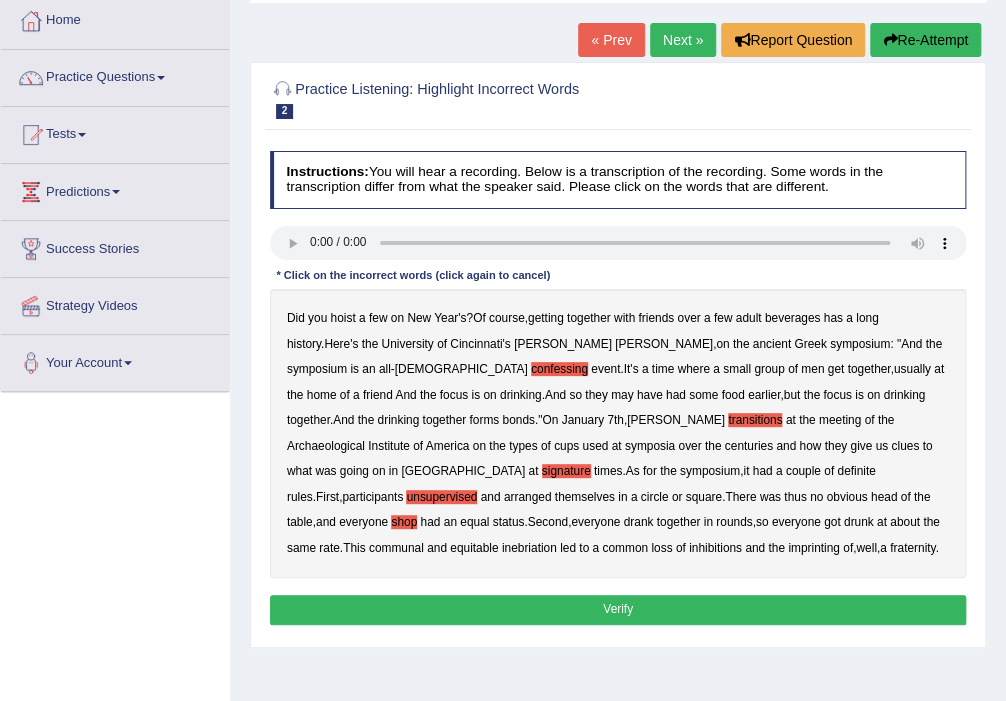 click on "imprinting" at bounding box center [814, 548] 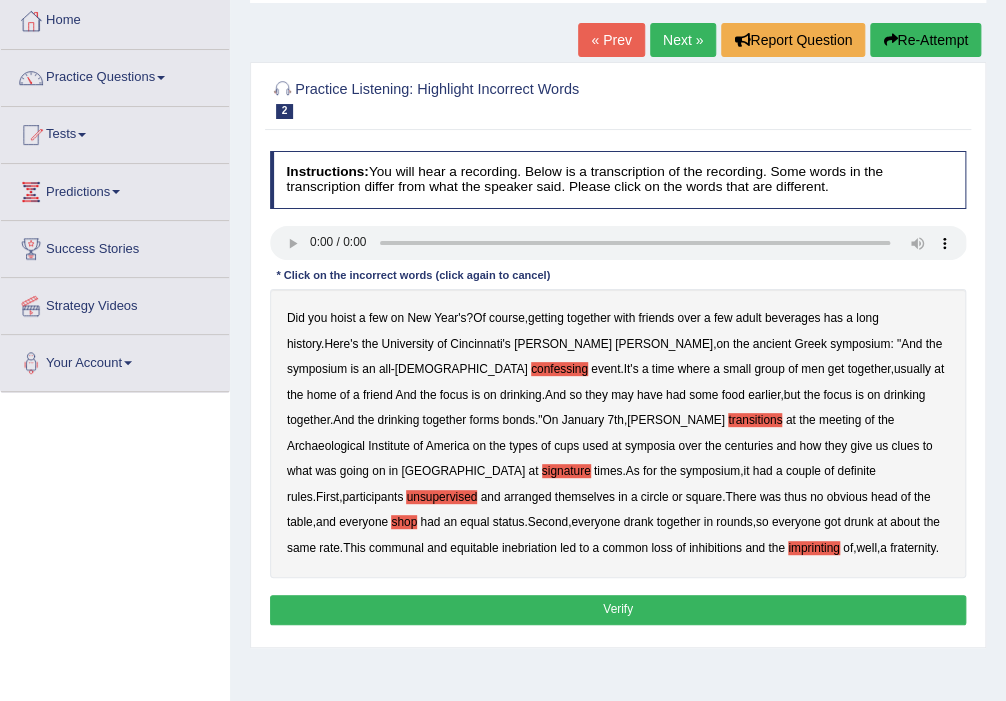 click on "Verify" at bounding box center [618, 609] 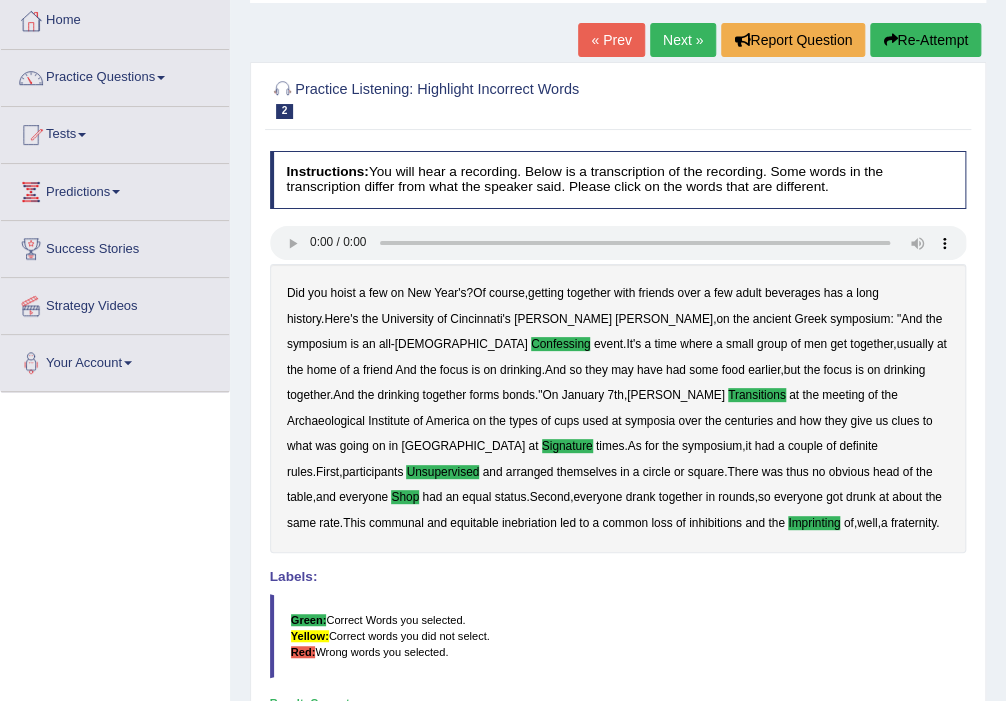click on "Next »" at bounding box center (683, 40) 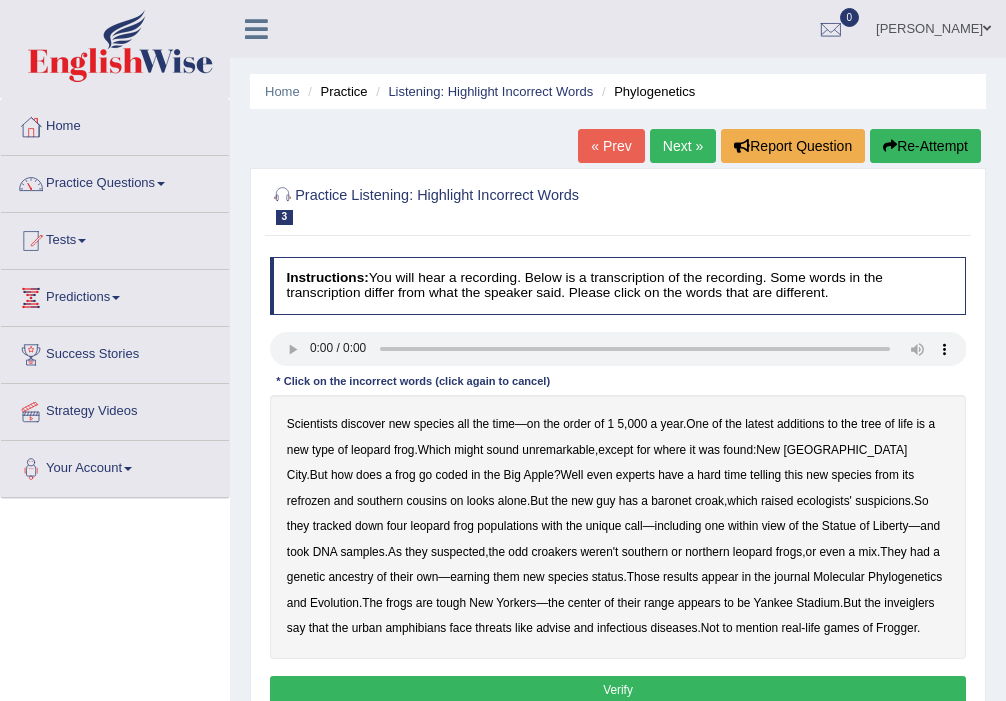 scroll, scrollTop: 0, scrollLeft: 0, axis: both 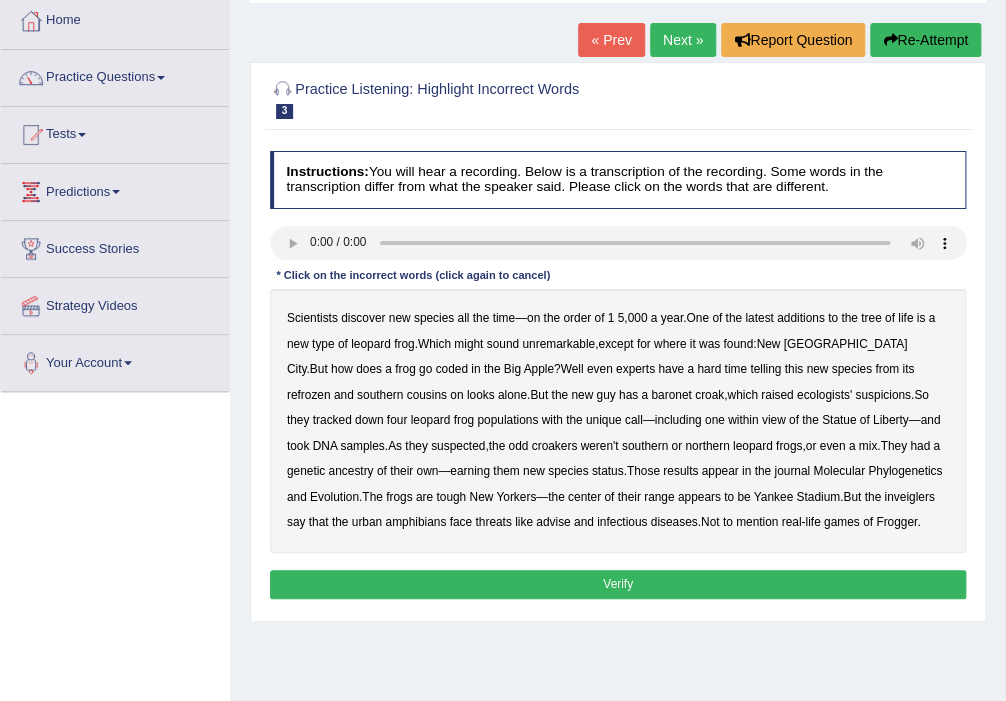 type 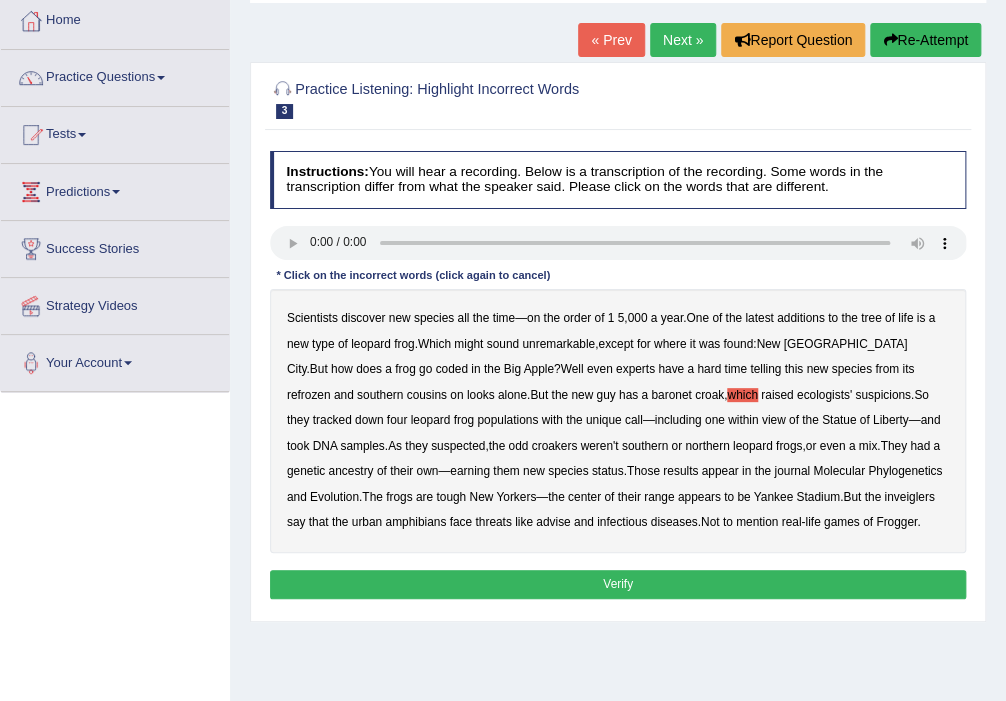 click on "refrozen" at bounding box center (309, 395) 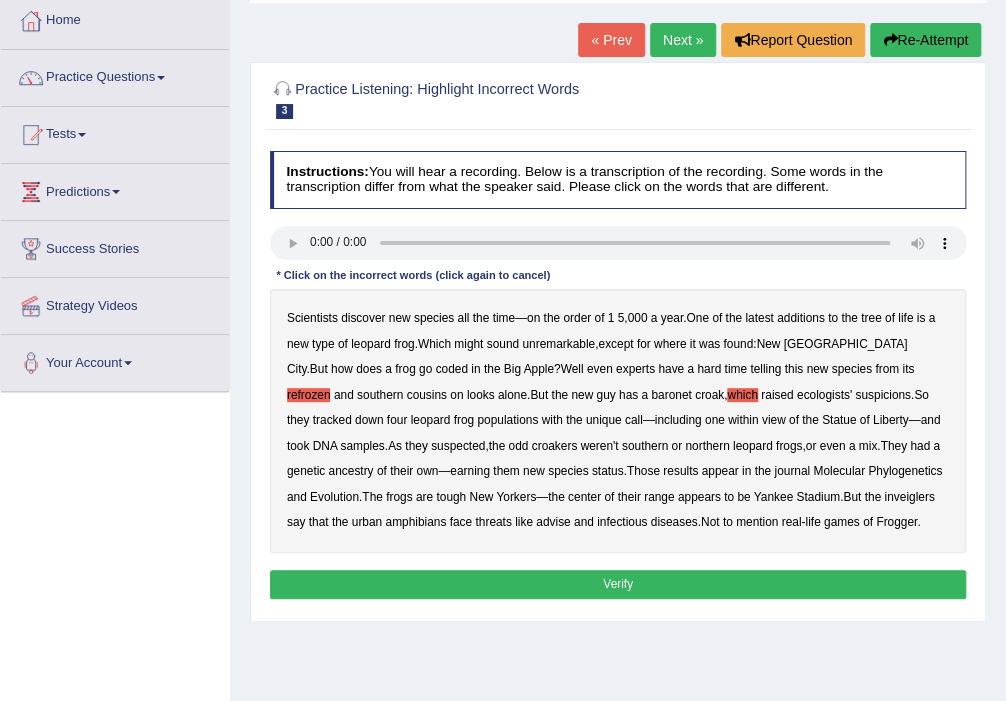click on "which" at bounding box center (742, 395) 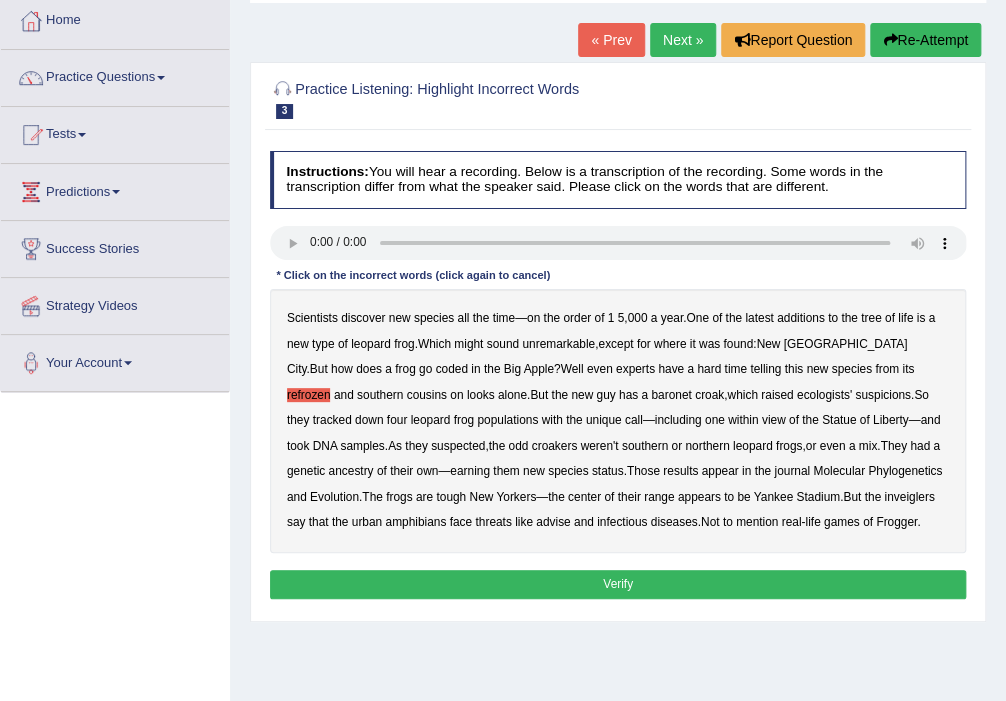 click on "inveiglers" at bounding box center (909, 497) 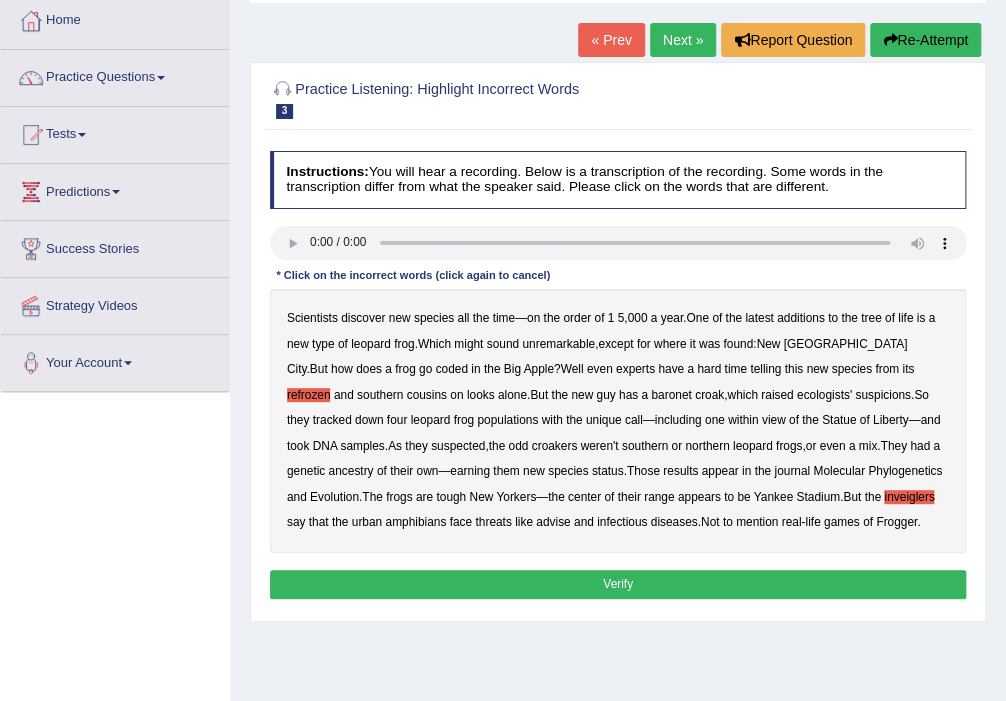 click on "baronet" at bounding box center (671, 395) 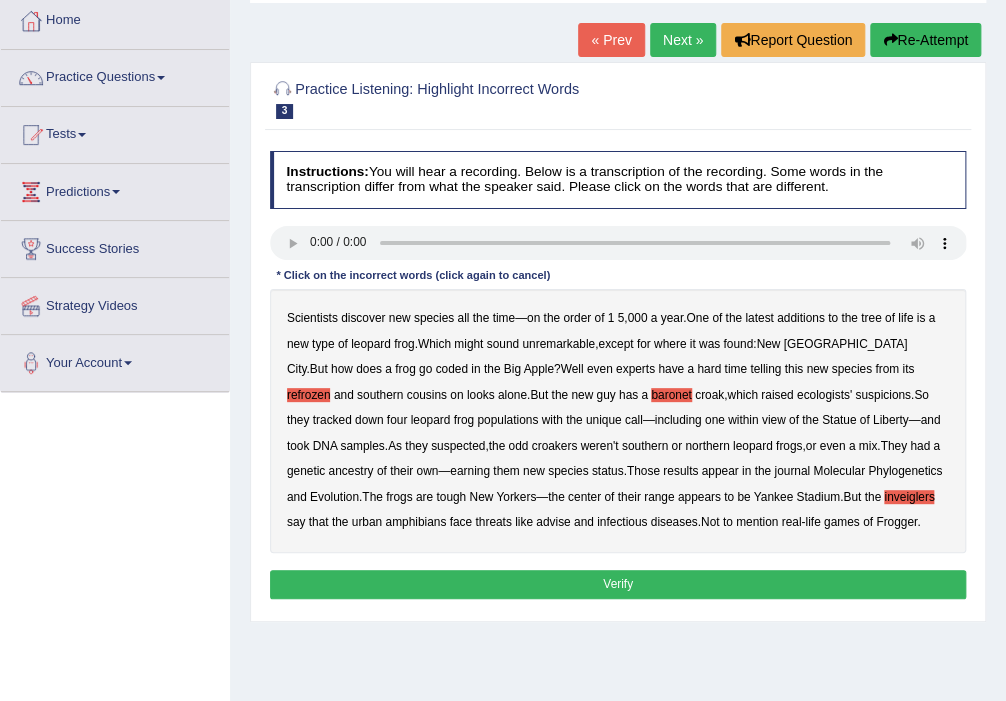 click on "within" at bounding box center (743, 420) 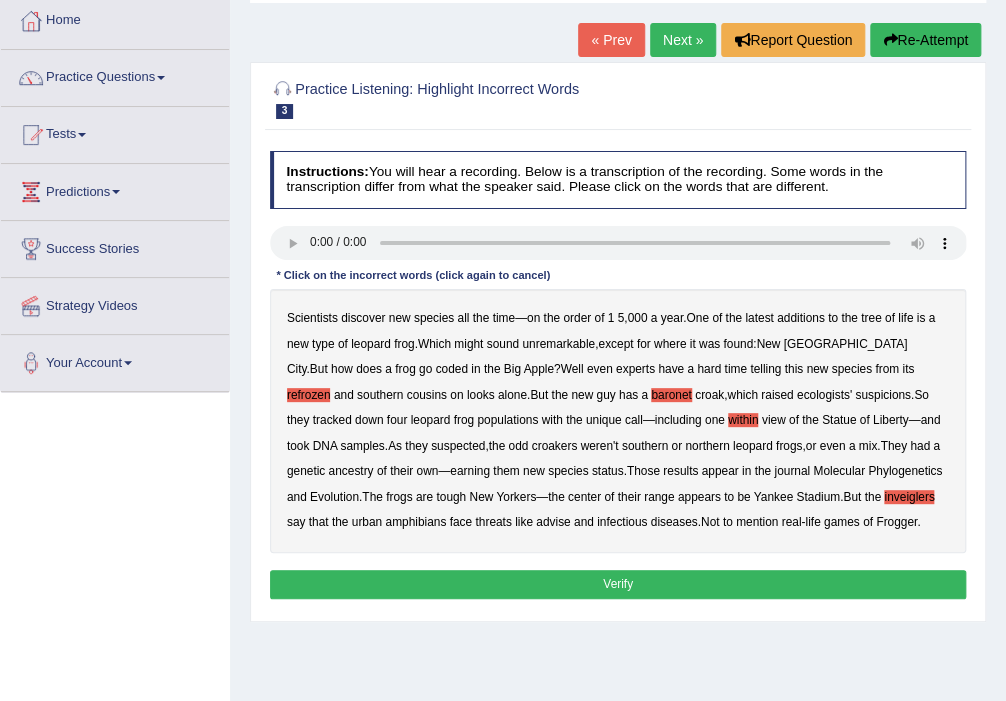 click on "Verify" at bounding box center [618, 584] 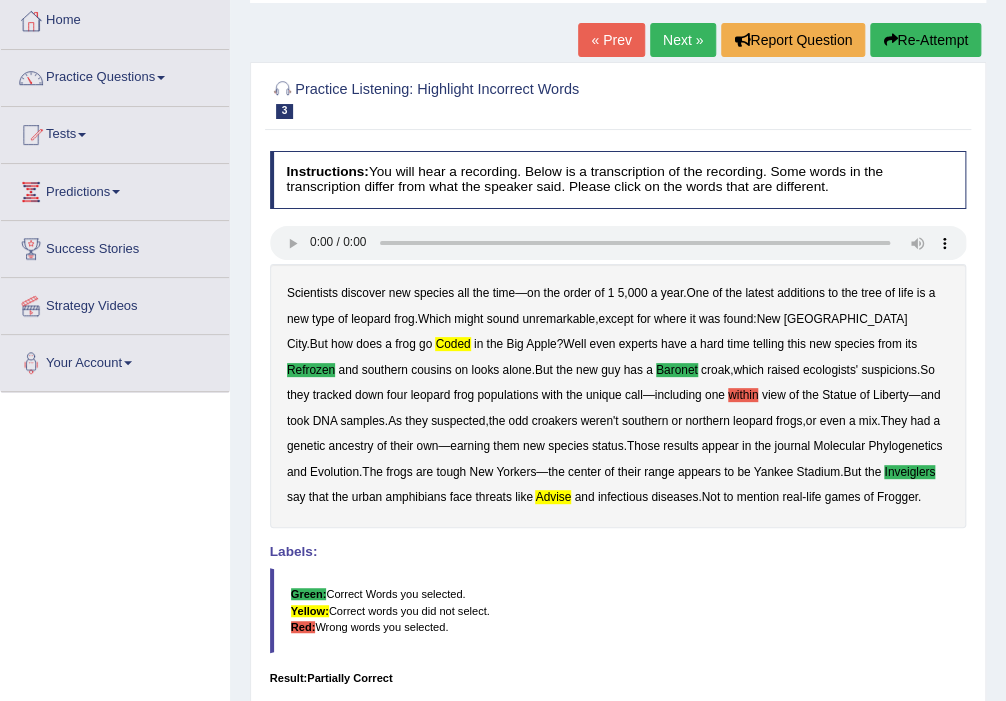 click on "Next »" at bounding box center [683, 40] 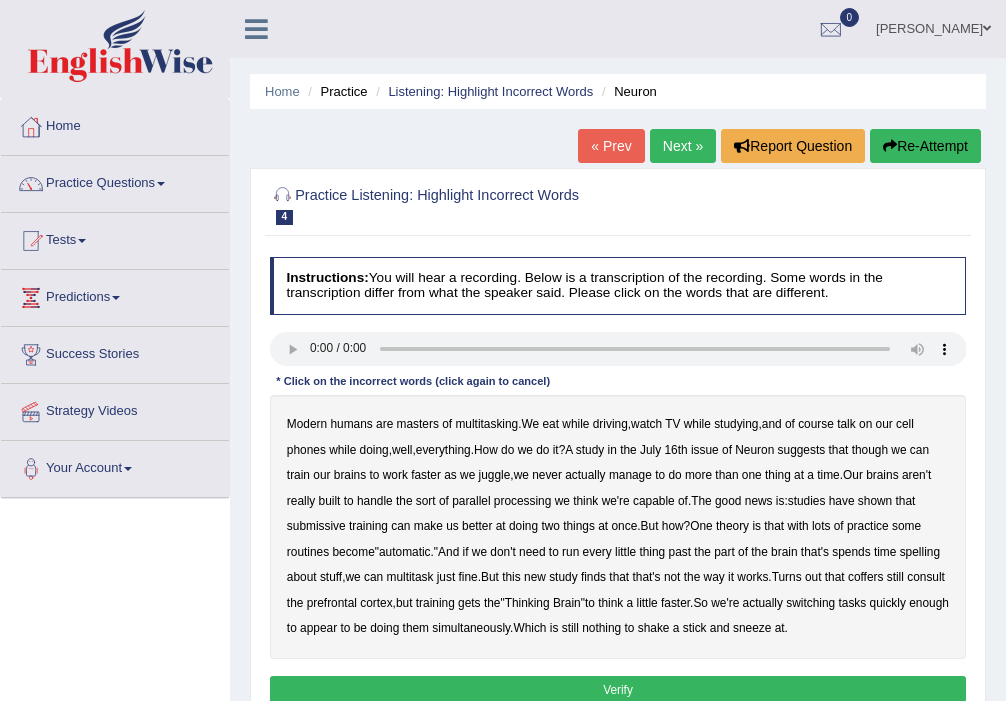 scroll, scrollTop: 0, scrollLeft: 0, axis: both 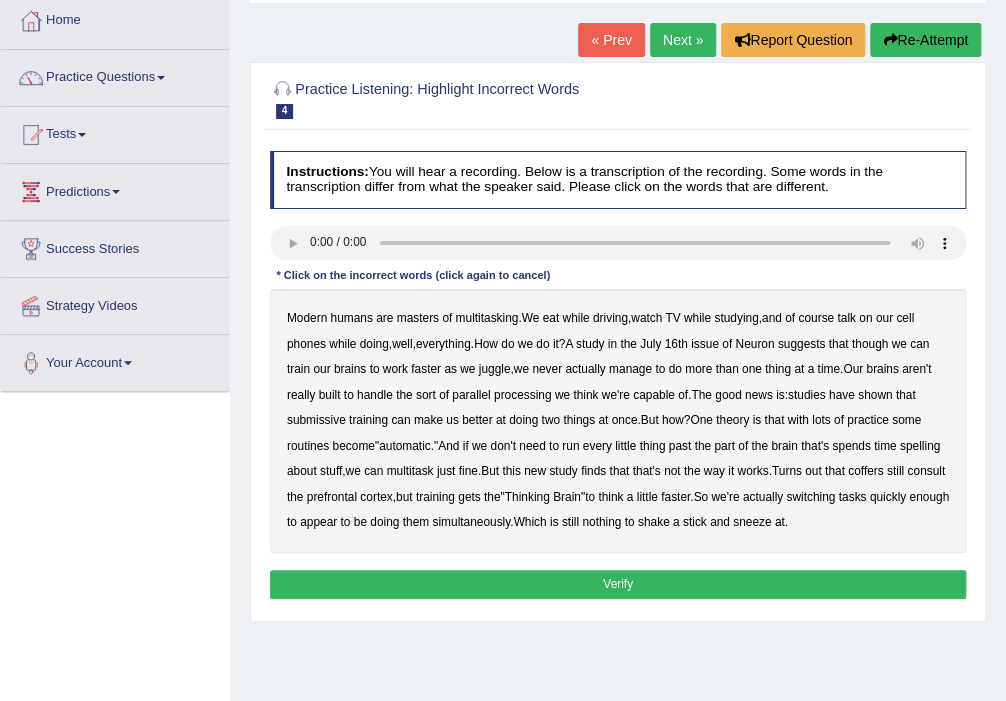 type 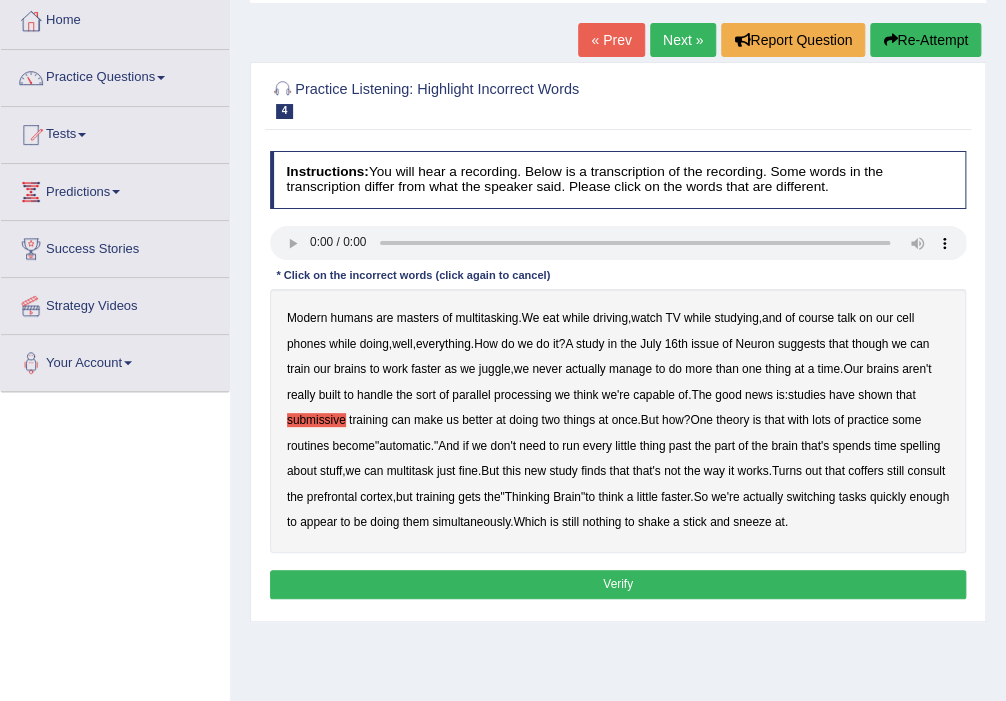 click on "coffers" at bounding box center [865, 471] 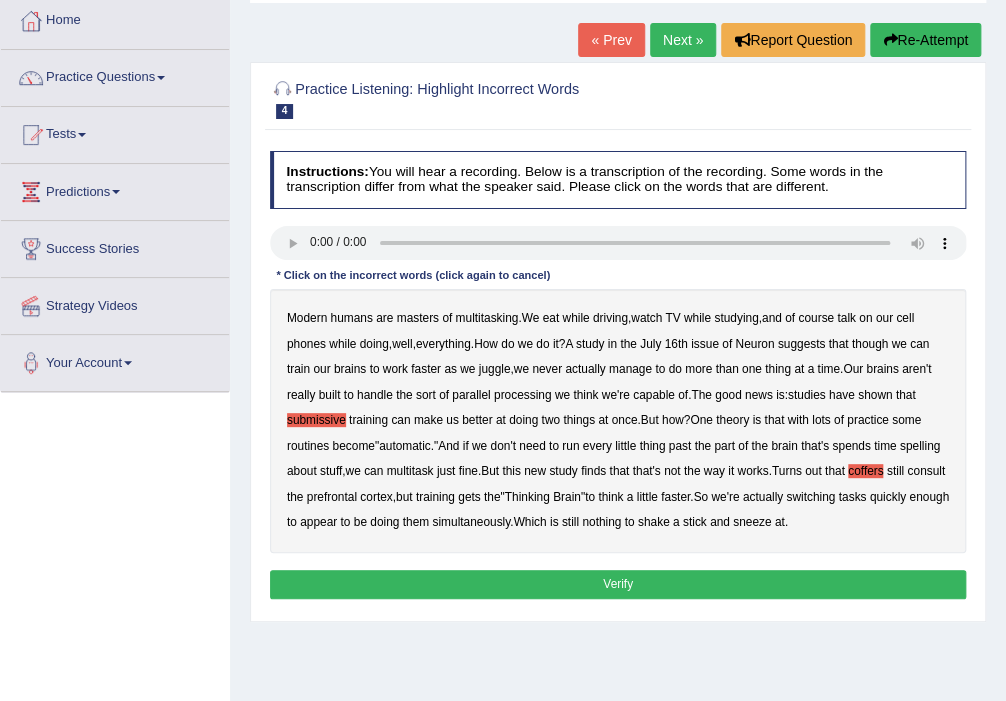 click on "Verify" at bounding box center [618, 584] 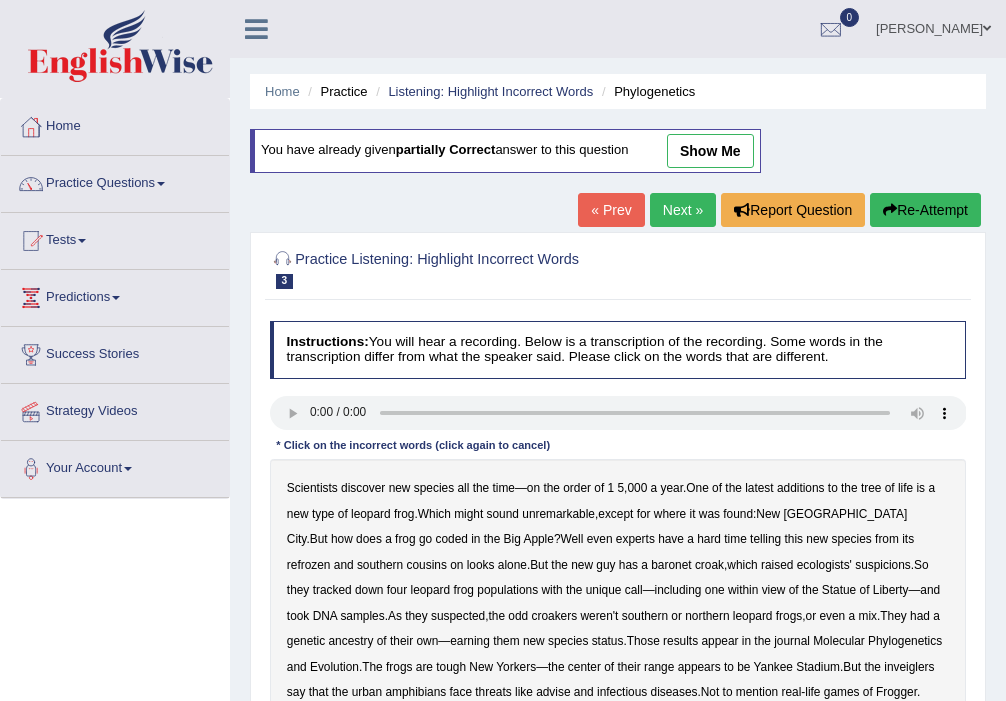 scroll, scrollTop: 106, scrollLeft: 0, axis: vertical 